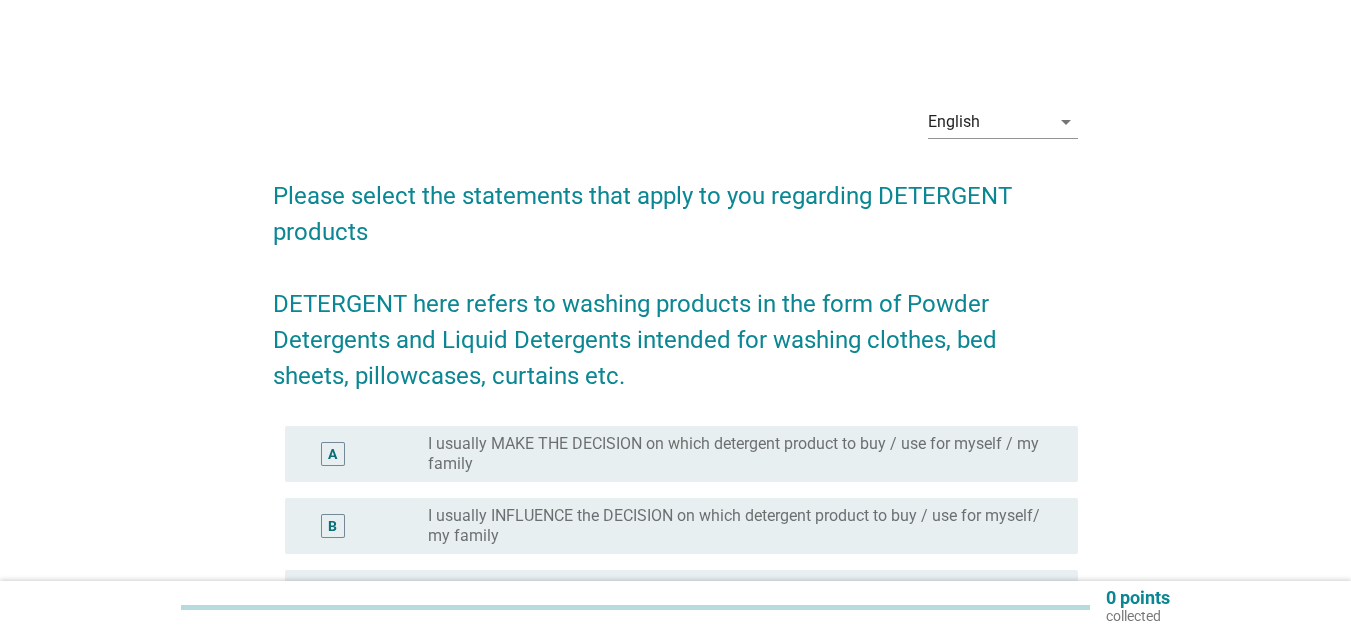 scroll, scrollTop: 0, scrollLeft: 0, axis: both 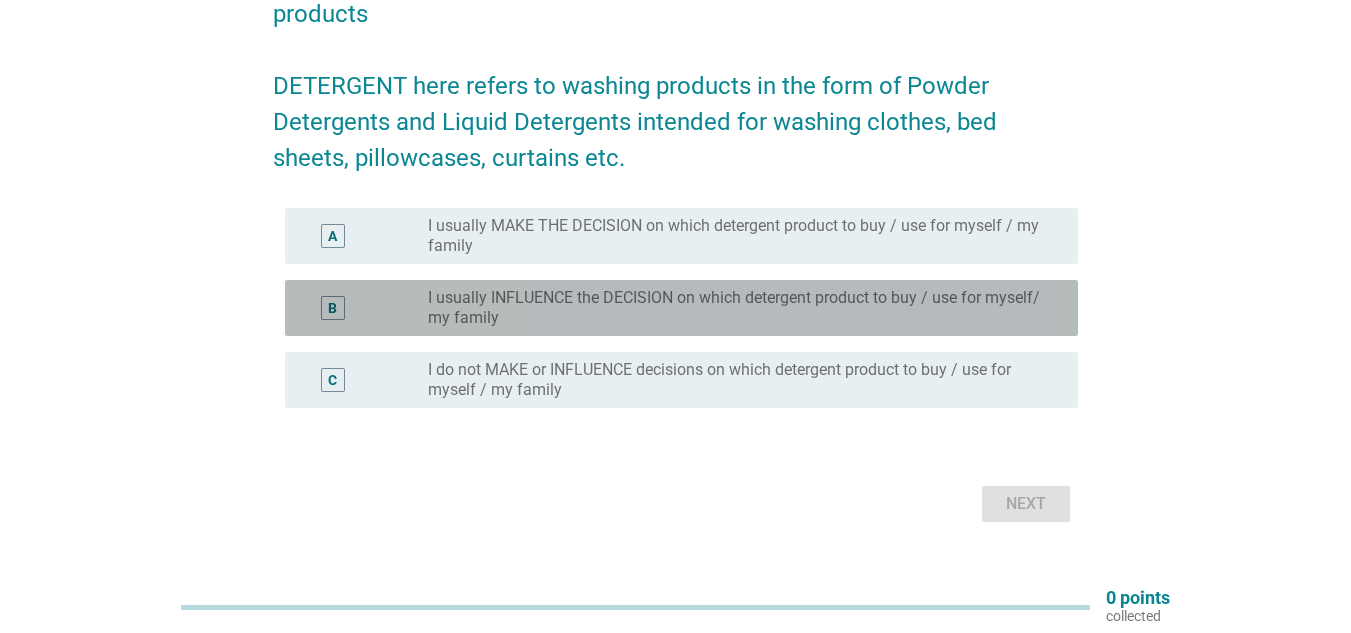click on "I usually INFLUENCE the DECISION on which detergent product to buy / use for myself/ my family" at bounding box center [737, 308] 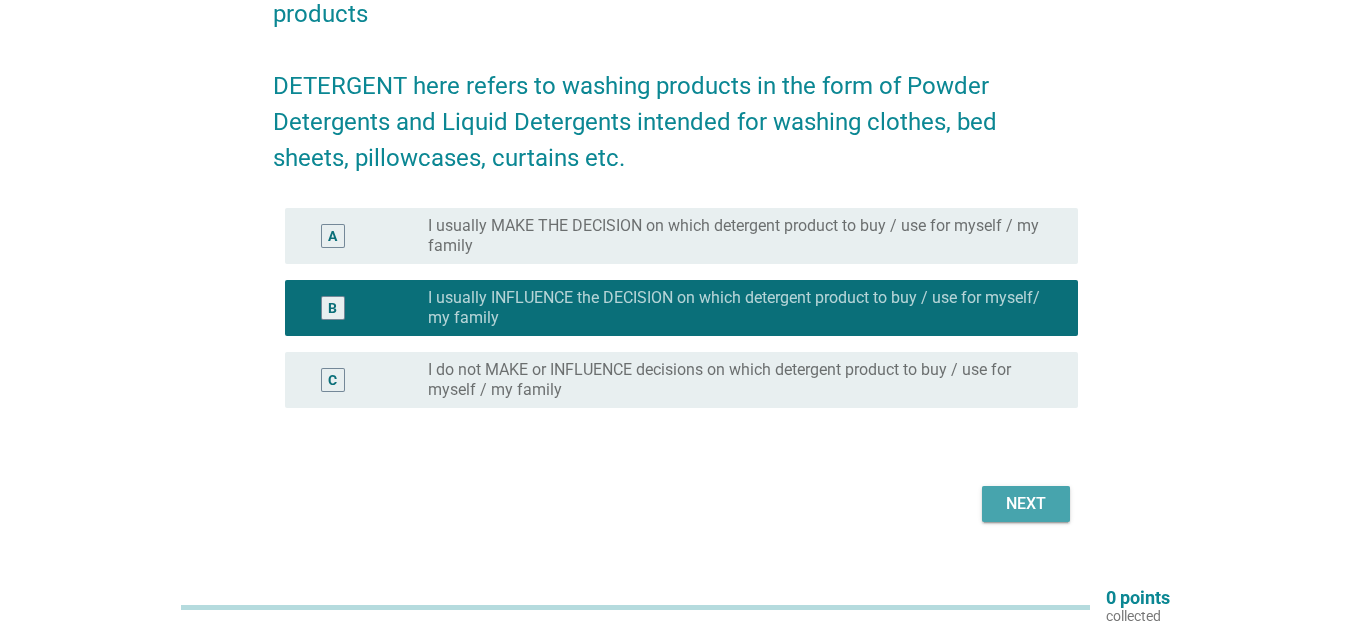 click on "Next" at bounding box center (1026, 504) 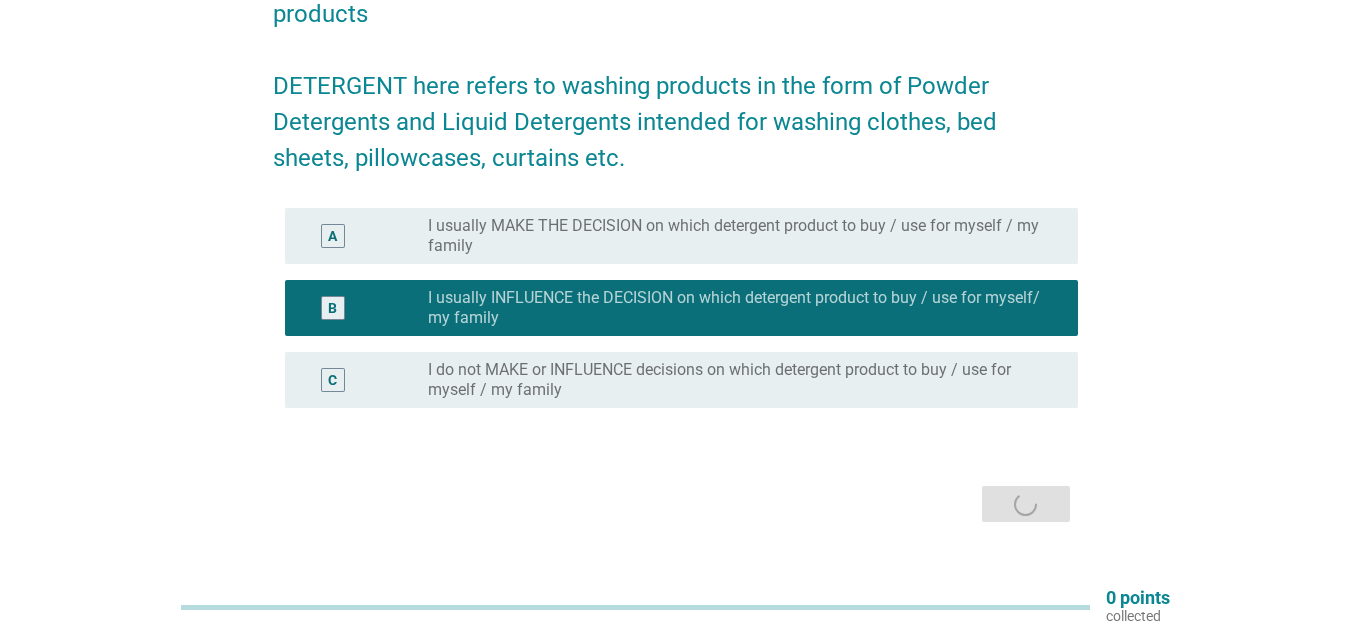 scroll, scrollTop: 0, scrollLeft: 0, axis: both 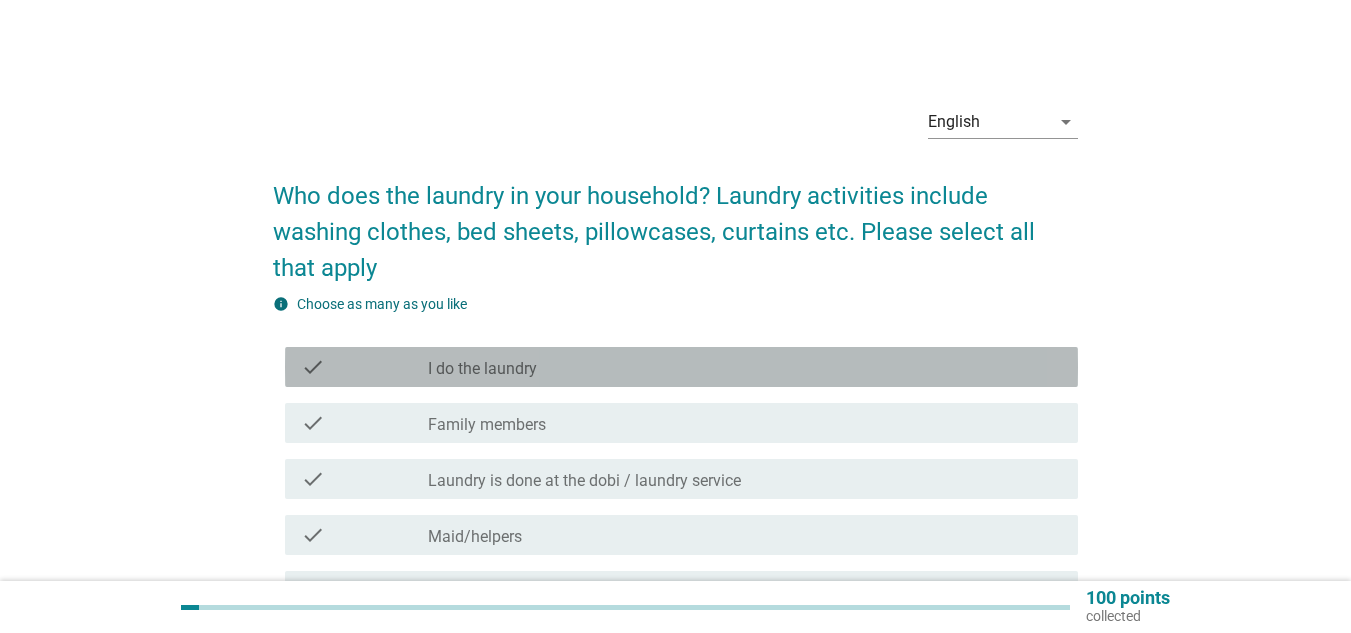click on "check_box_outline_blank I do the laundry" at bounding box center [745, 367] 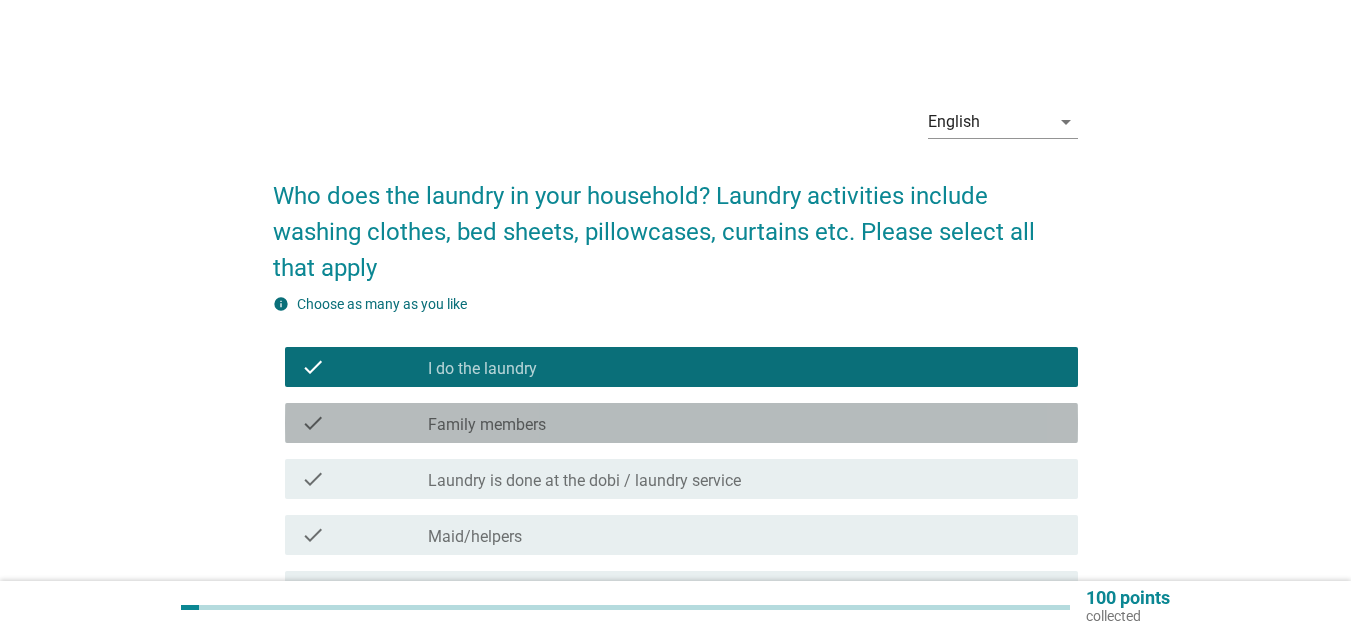 click on "check_box_outline_blank Family members" at bounding box center [745, 423] 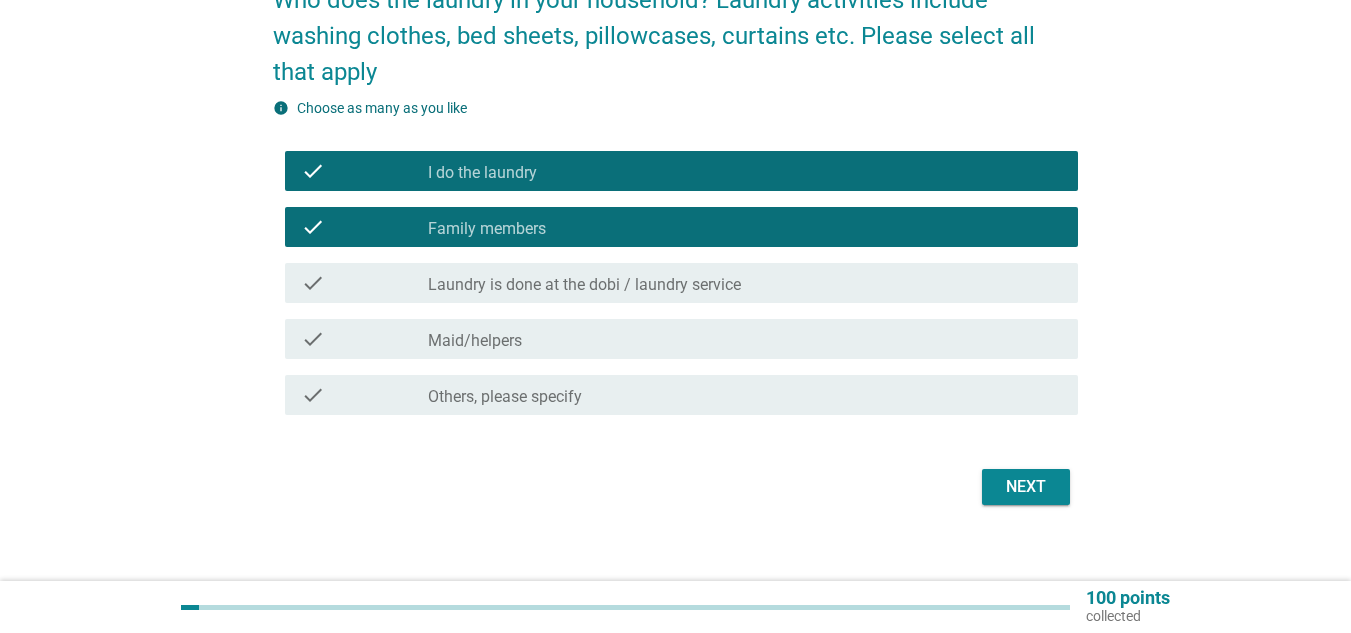 scroll, scrollTop: 200, scrollLeft: 0, axis: vertical 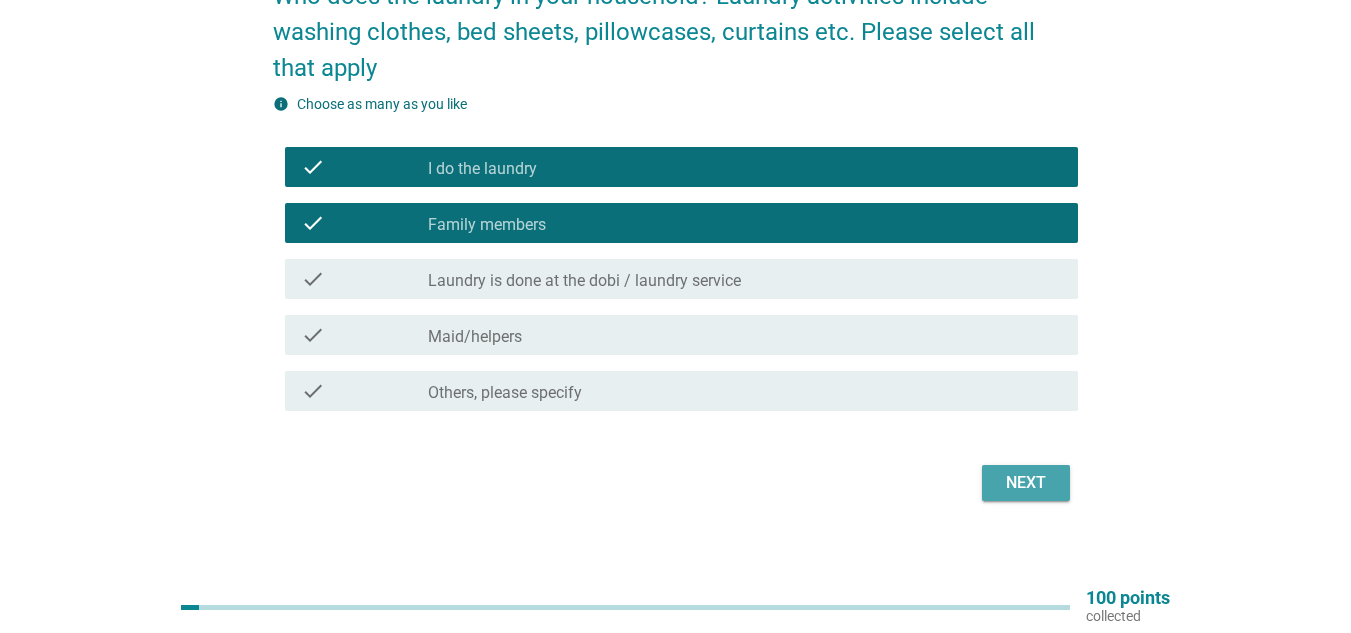 click on "Next" at bounding box center (1026, 483) 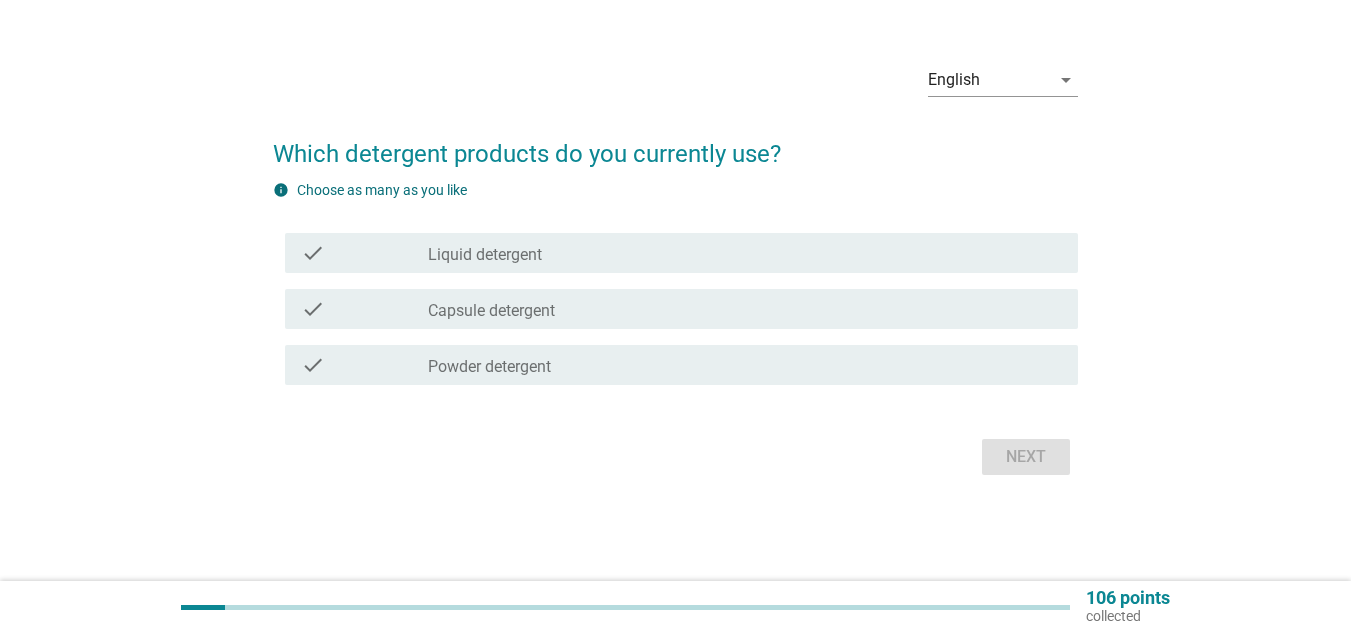 scroll, scrollTop: 0, scrollLeft: 0, axis: both 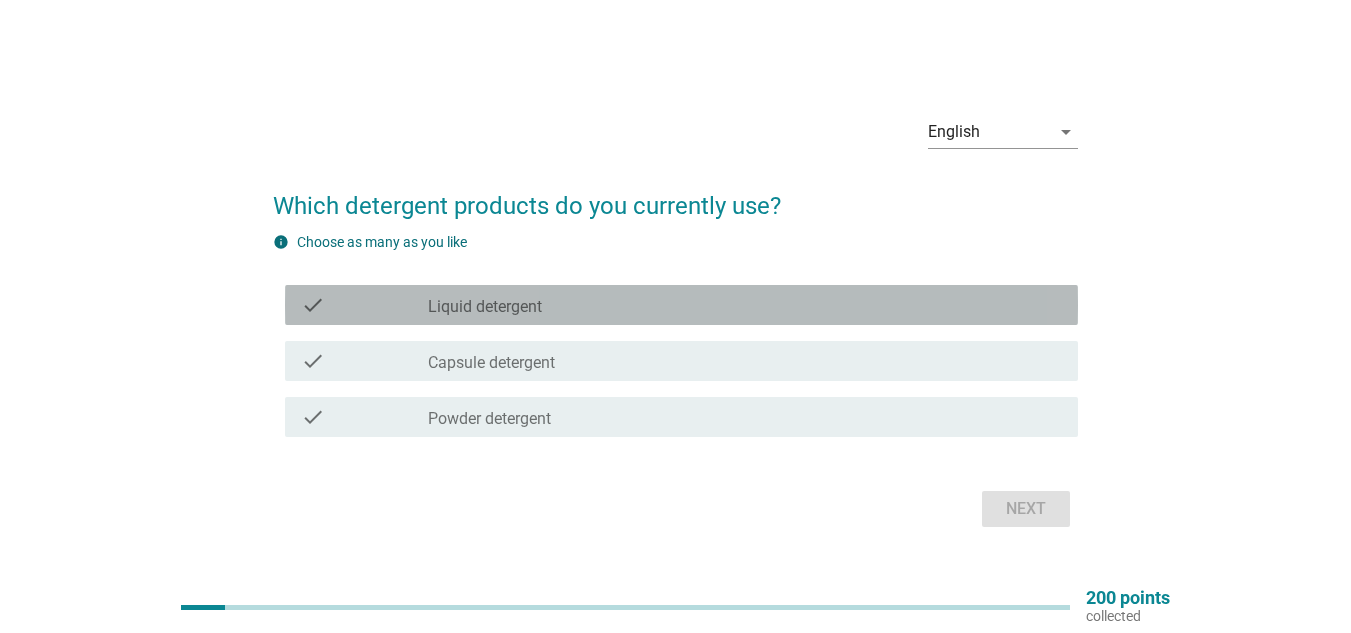 click on "check_box_outline_blank Liquid detergent" at bounding box center (745, 305) 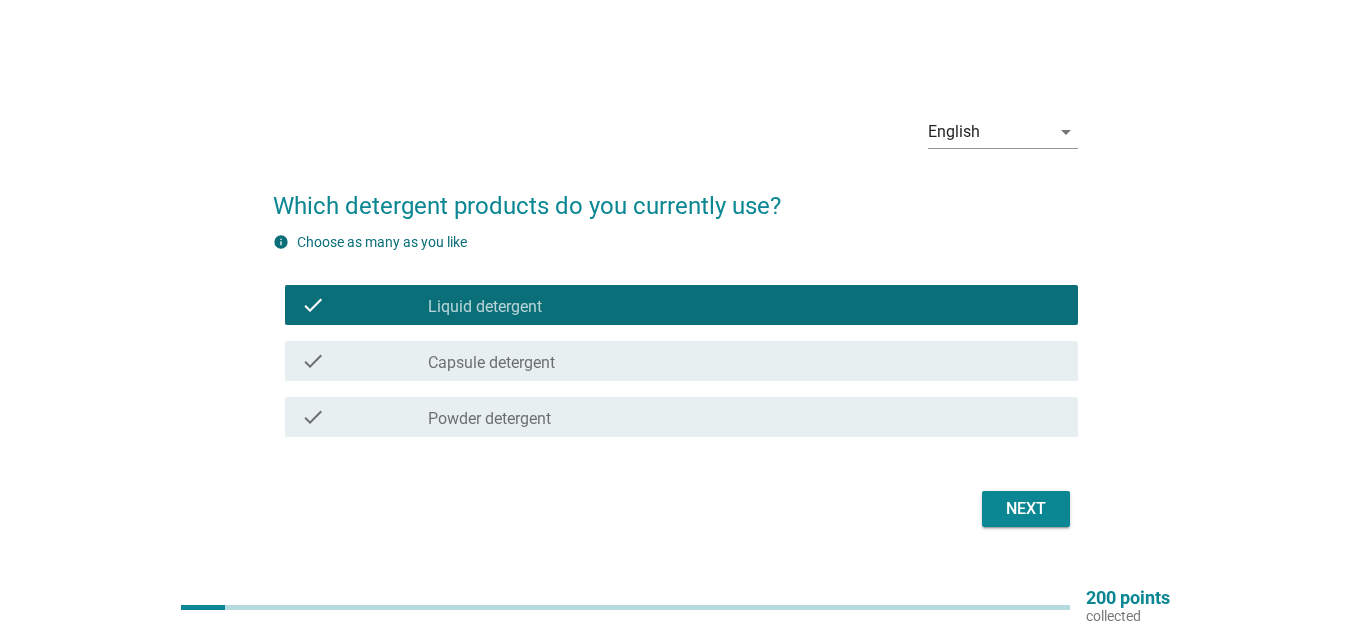 click on "check_box_outline_blank Powder detergent" at bounding box center (745, 417) 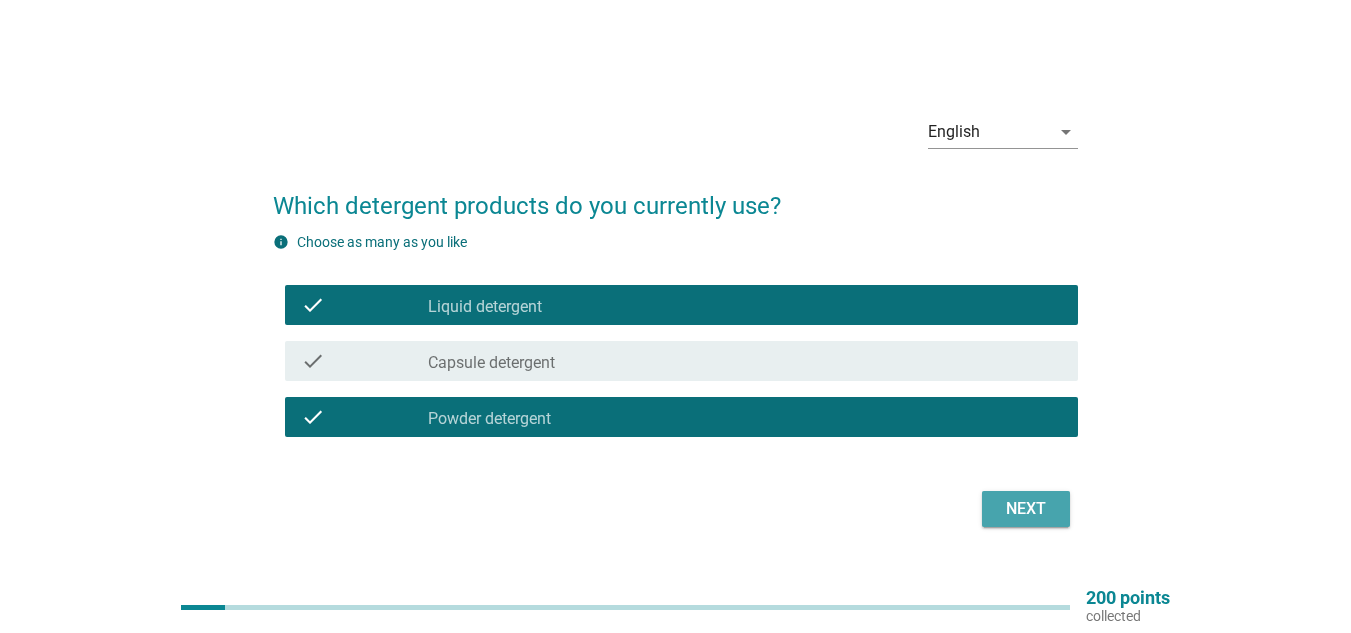 click on "Next" at bounding box center [1026, 509] 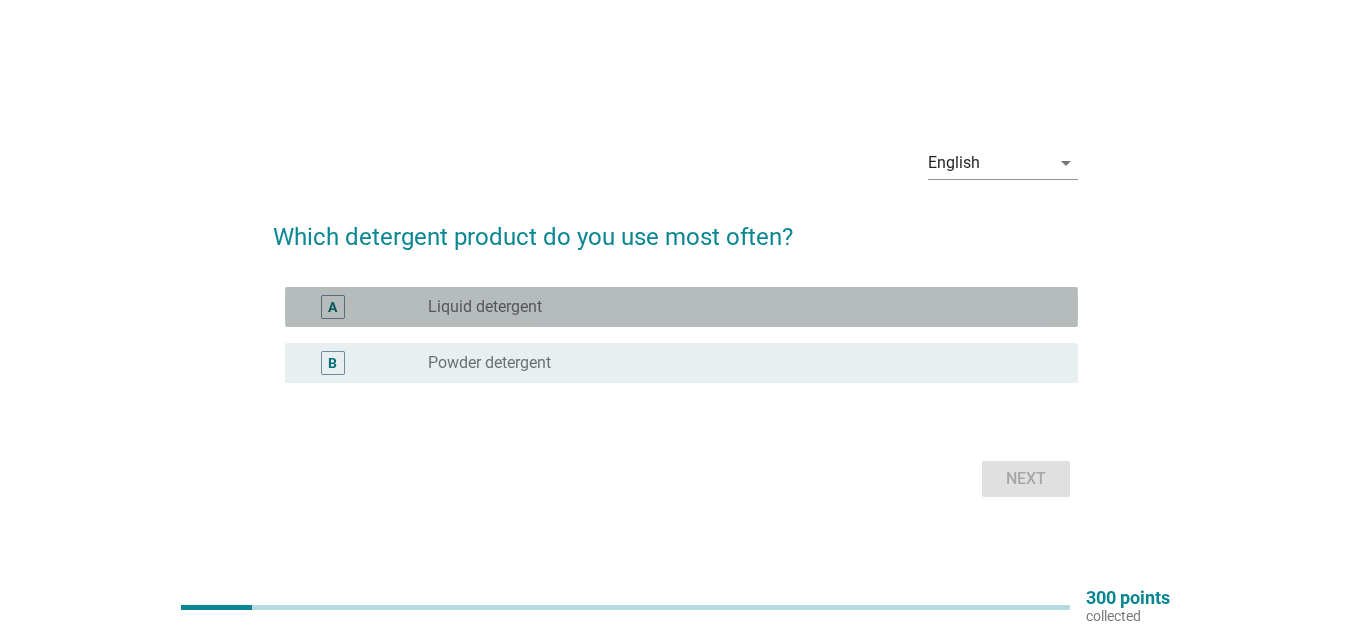 click on "radio_button_unchecked Liquid detergent" at bounding box center (737, 307) 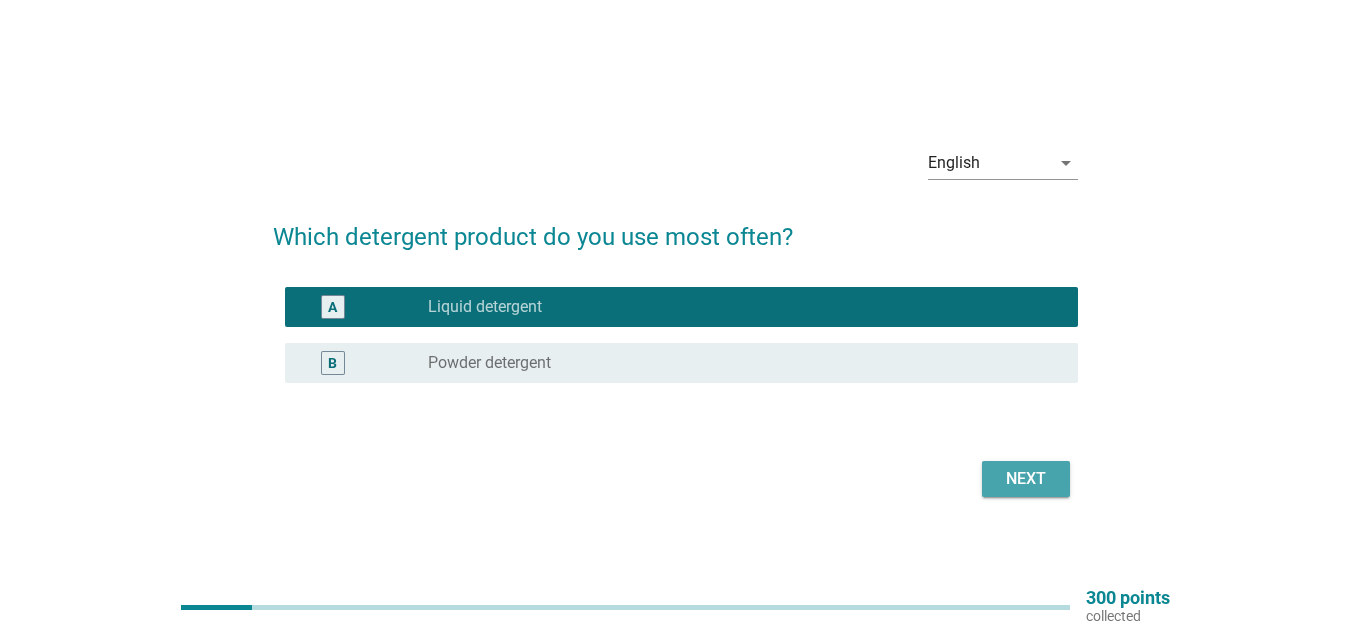 click on "Next" at bounding box center [1026, 479] 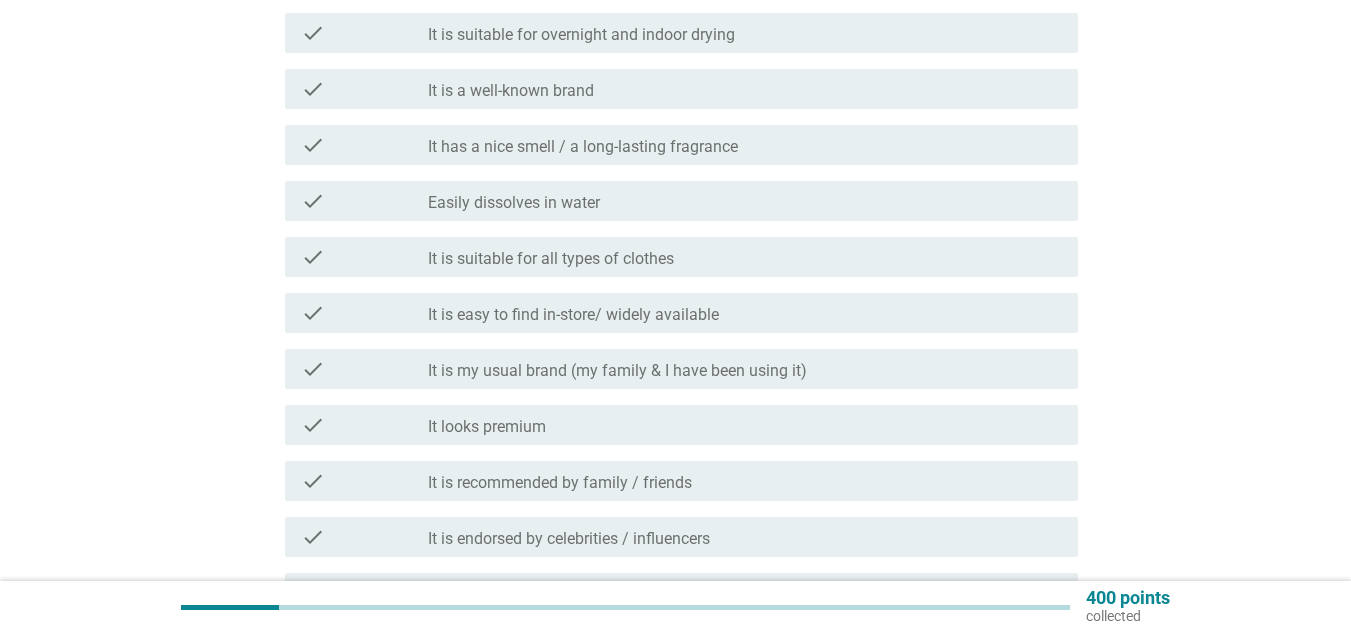 scroll, scrollTop: 779, scrollLeft: 0, axis: vertical 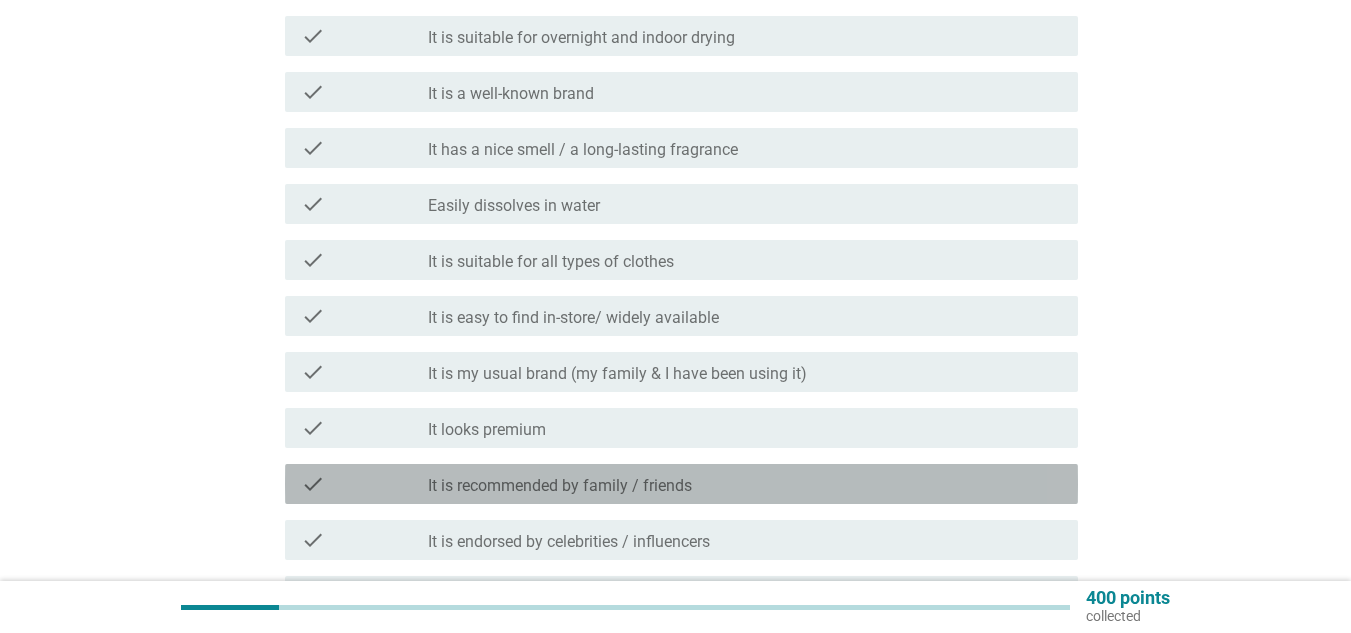click on "check_box_outline_blank It is recommended by family / friends" at bounding box center [745, 484] 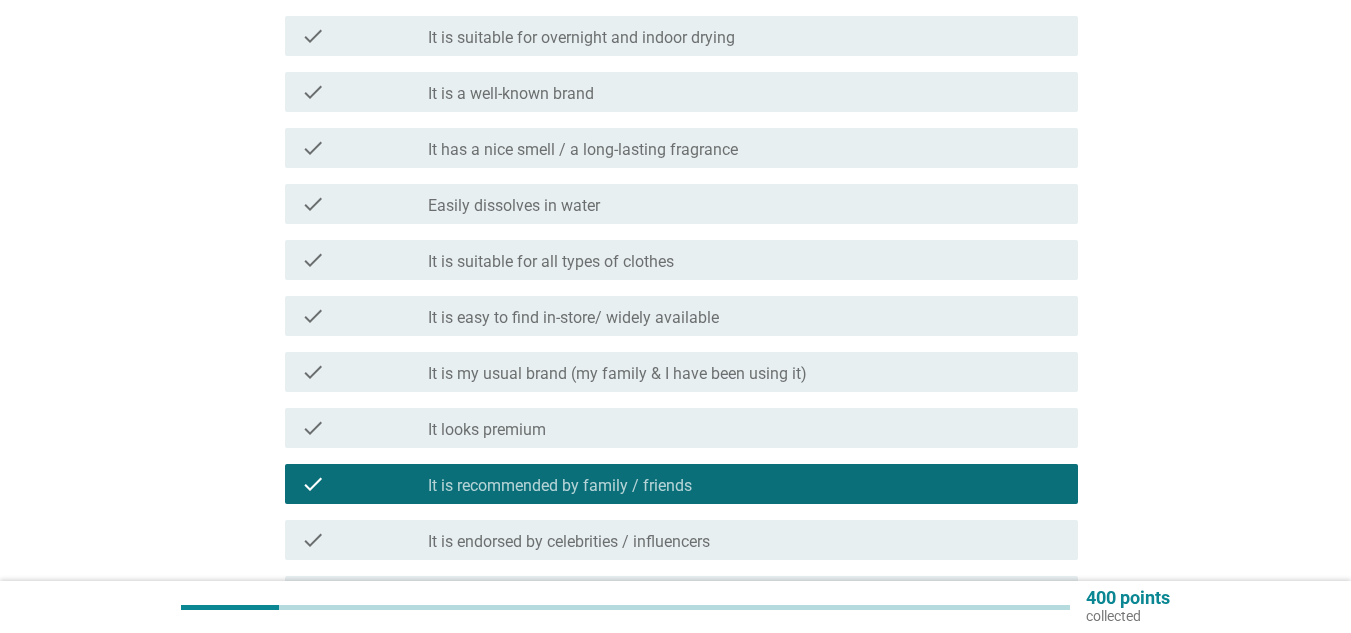 scroll, scrollTop: 1112, scrollLeft: 0, axis: vertical 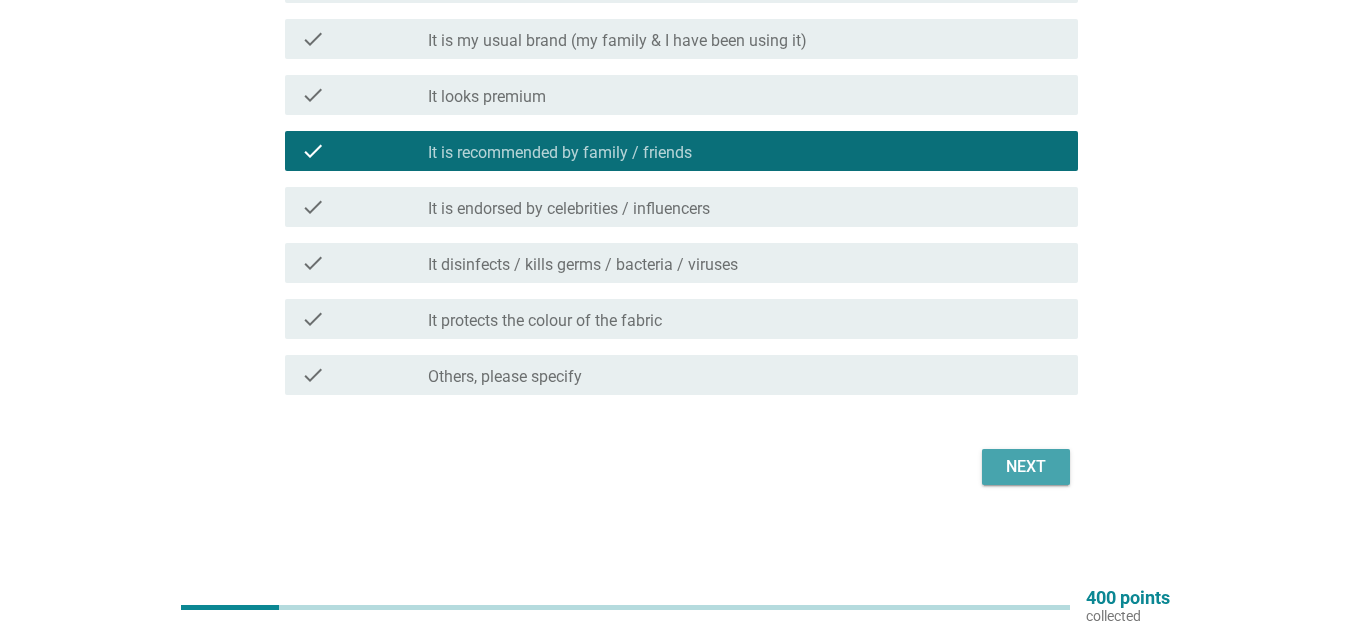 click on "Next" at bounding box center (1026, 467) 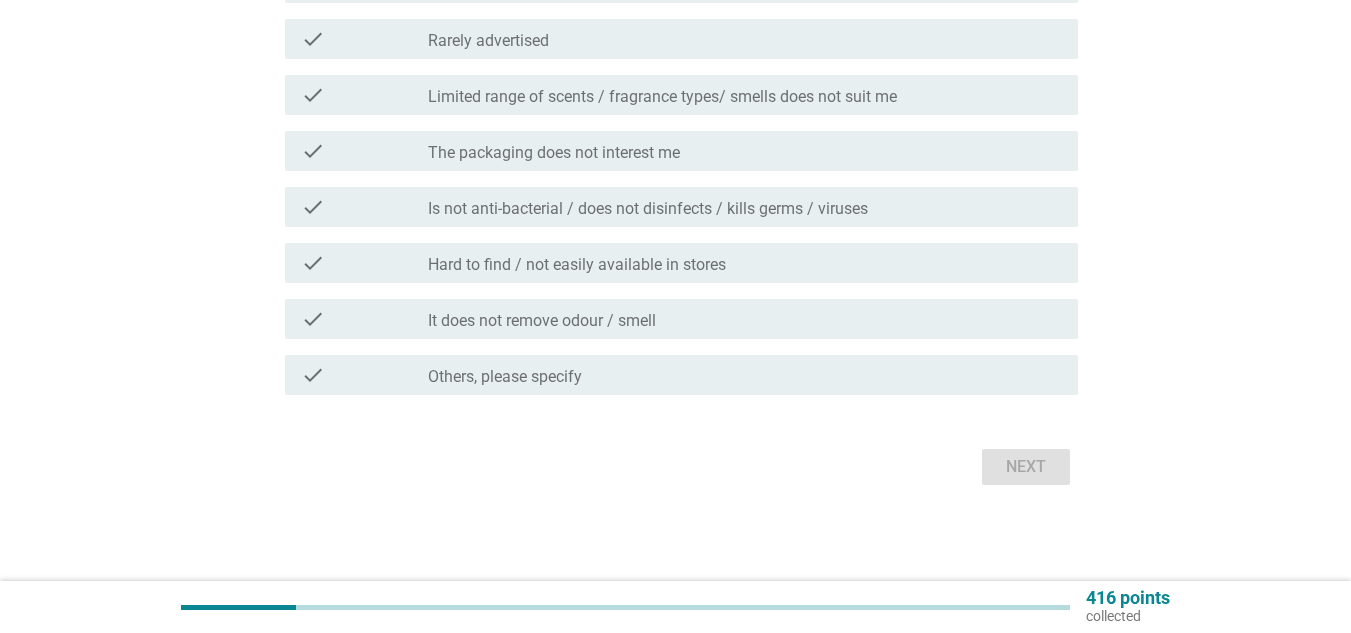 scroll, scrollTop: 0, scrollLeft: 0, axis: both 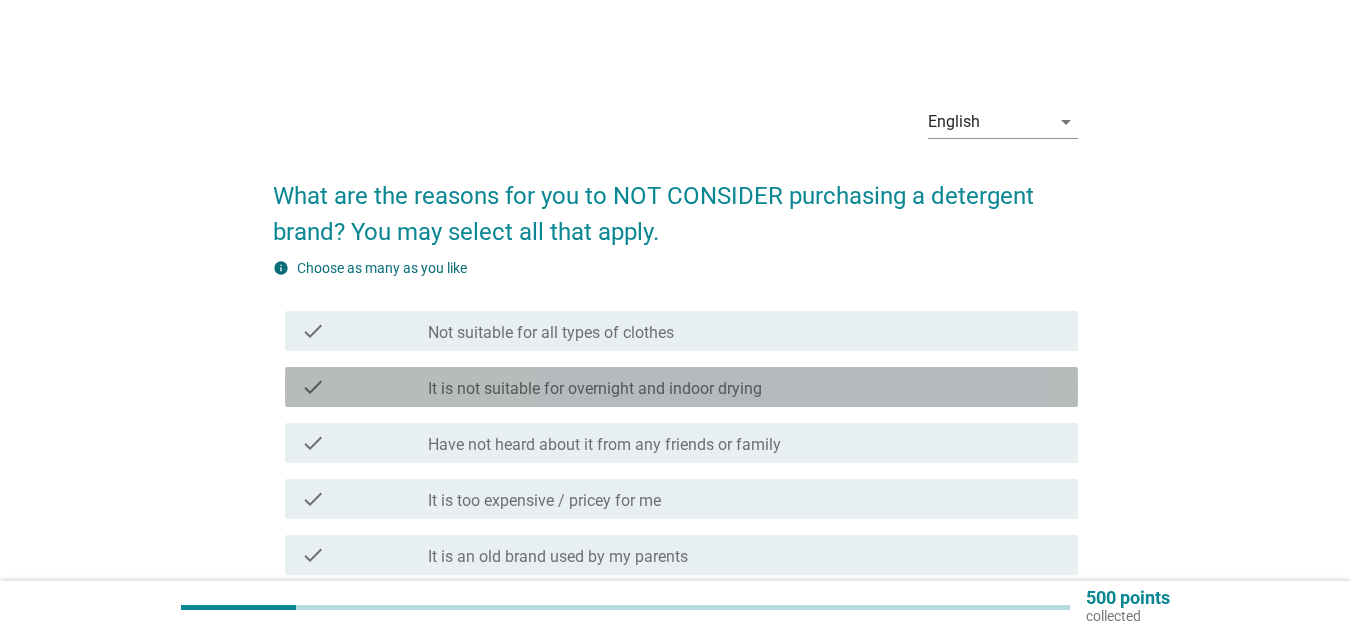 click on "check_box_outline_blank It is not suitable for overnight and indoor drying" at bounding box center (745, 387) 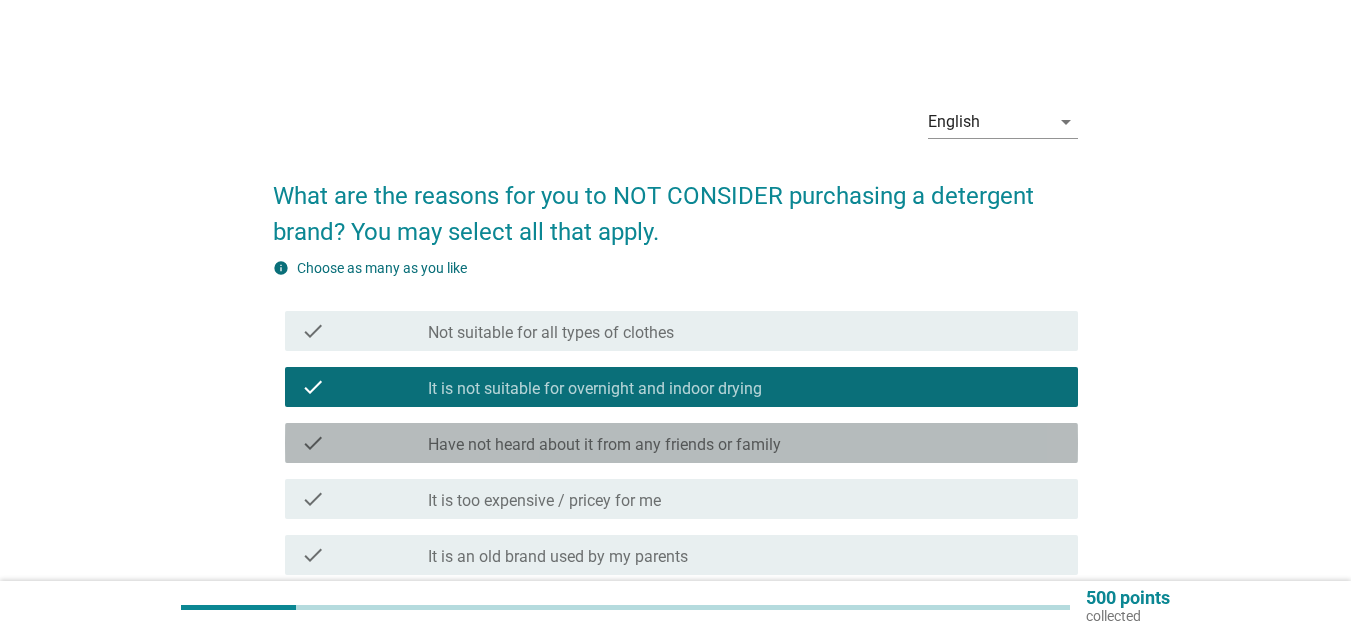 click on "check_box_outline_blank Have not heard about it from any friends or family" at bounding box center [745, 443] 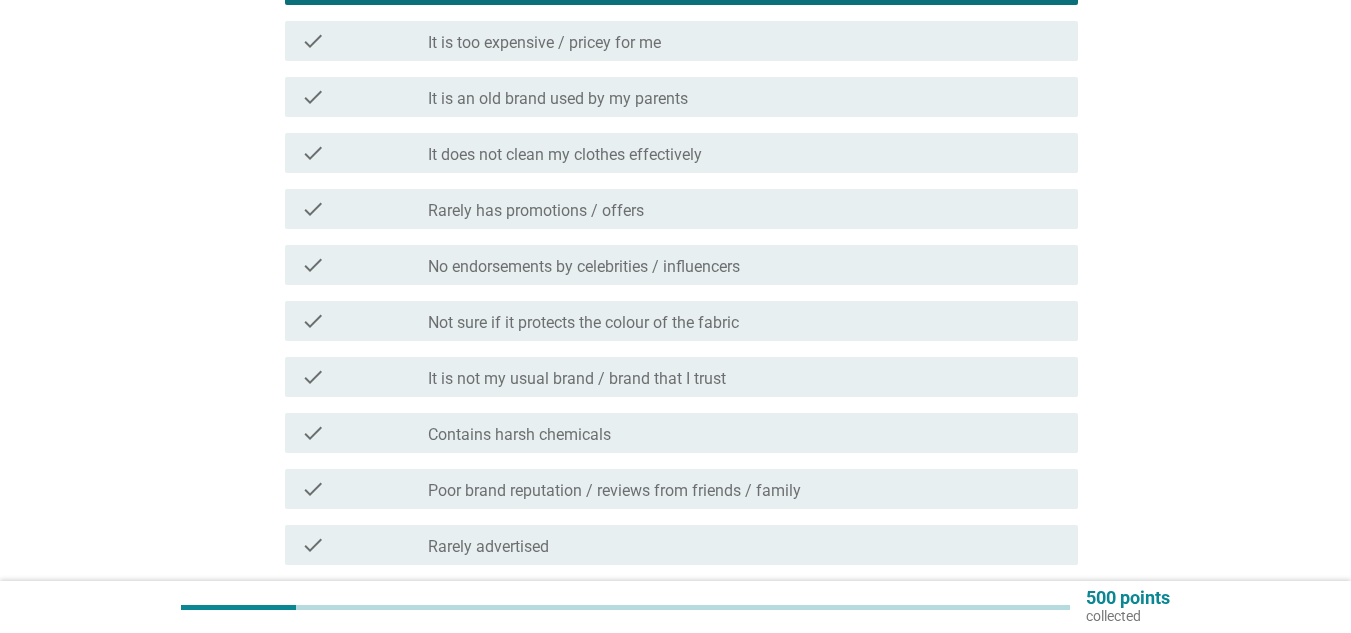scroll, scrollTop: 463, scrollLeft: 0, axis: vertical 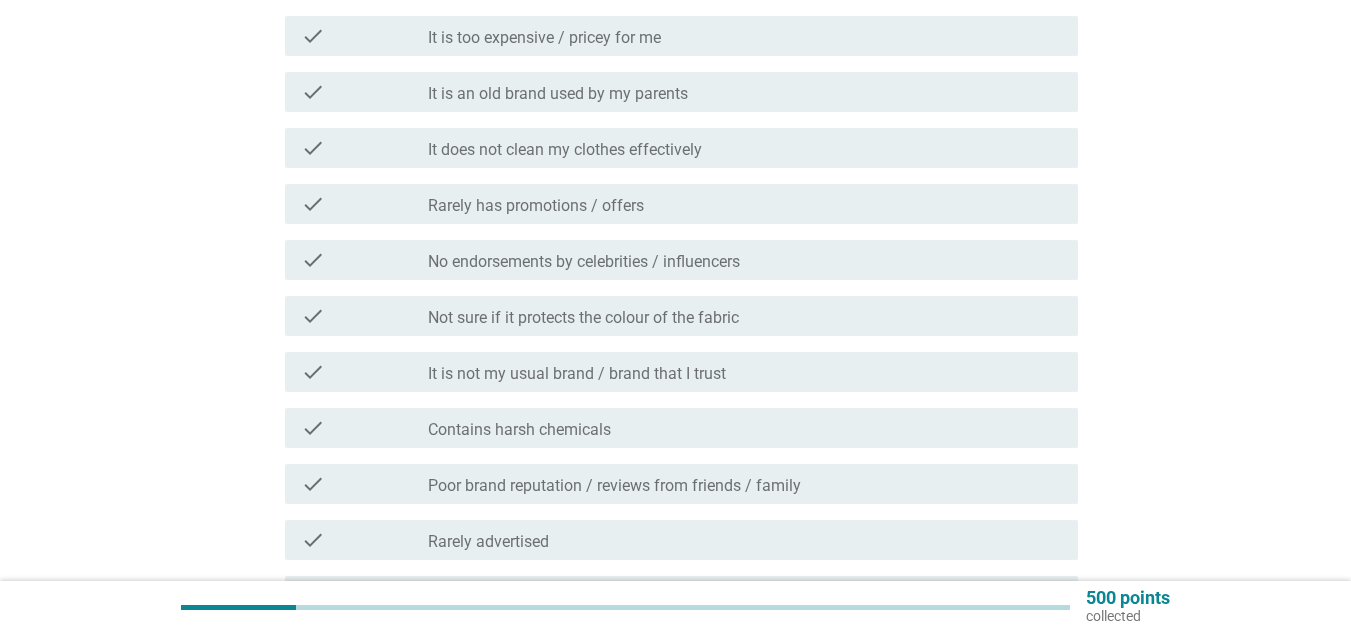 drag, startPoint x: 1341, startPoint y: 378, endPoint x: 1357, endPoint y: 384, distance: 17.088007 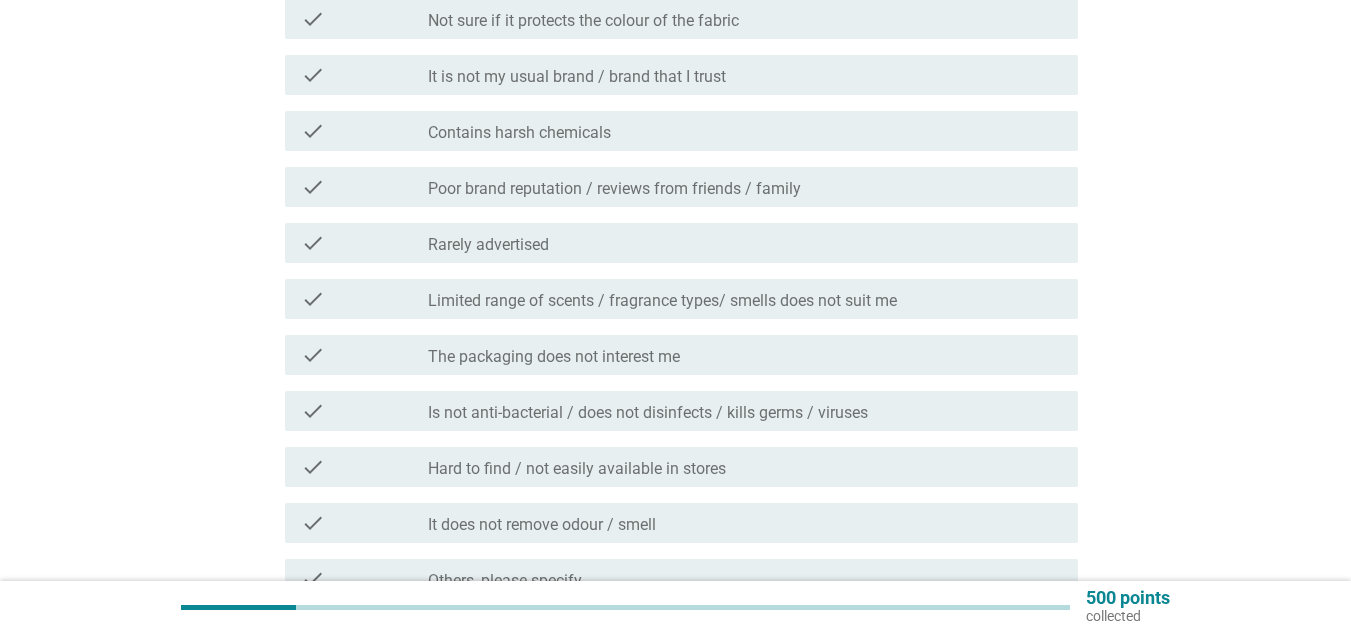 scroll, scrollTop: 782, scrollLeft: 0, axis: vertical 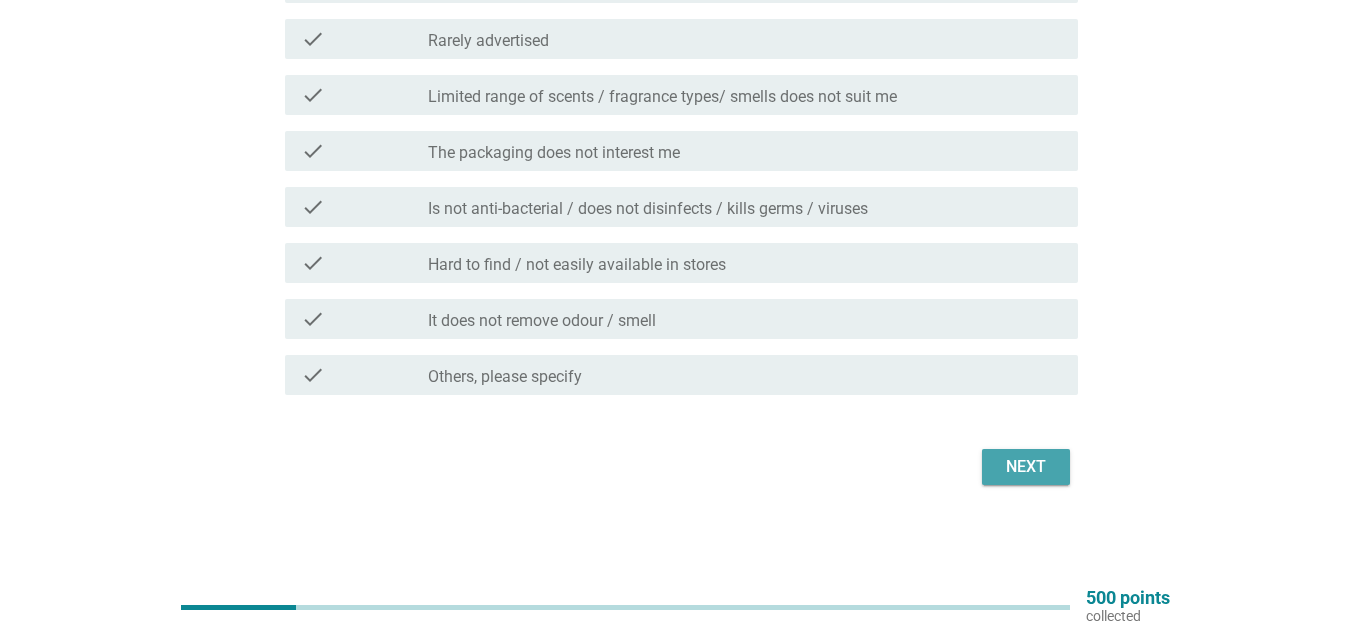 click on "Next" at bounding box center (1026, 467) 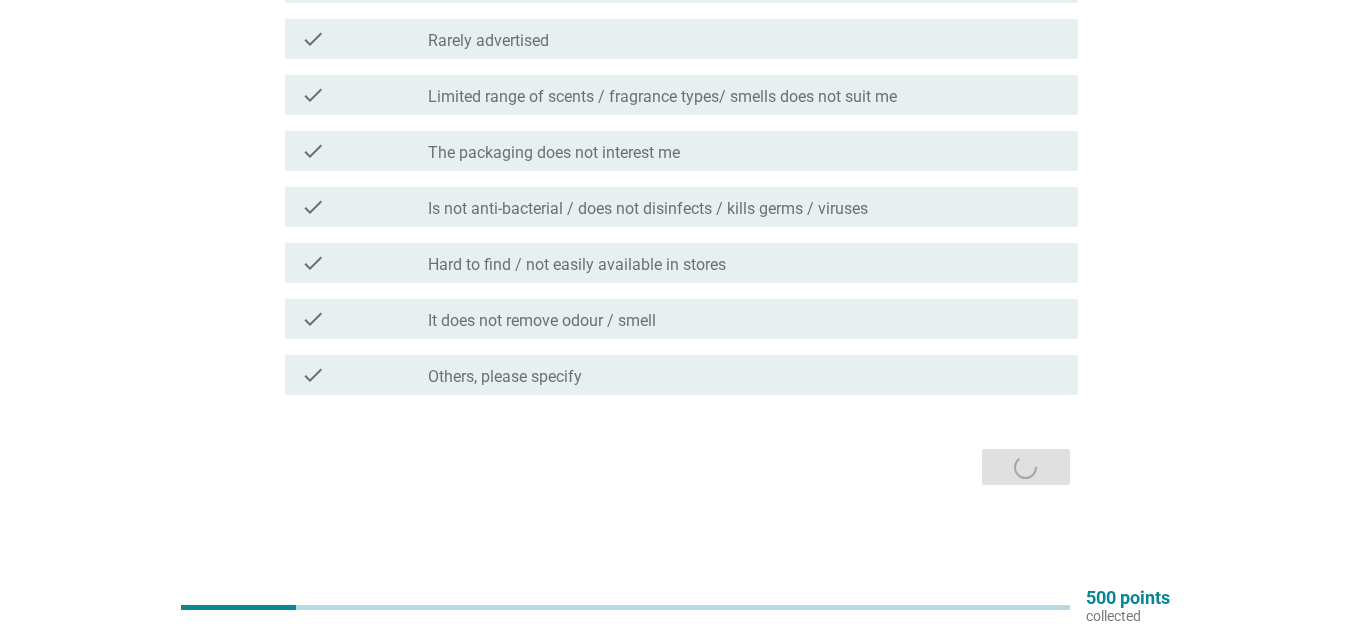 scroll, scrollTop: 0, scrollLeft: 0, axis: both 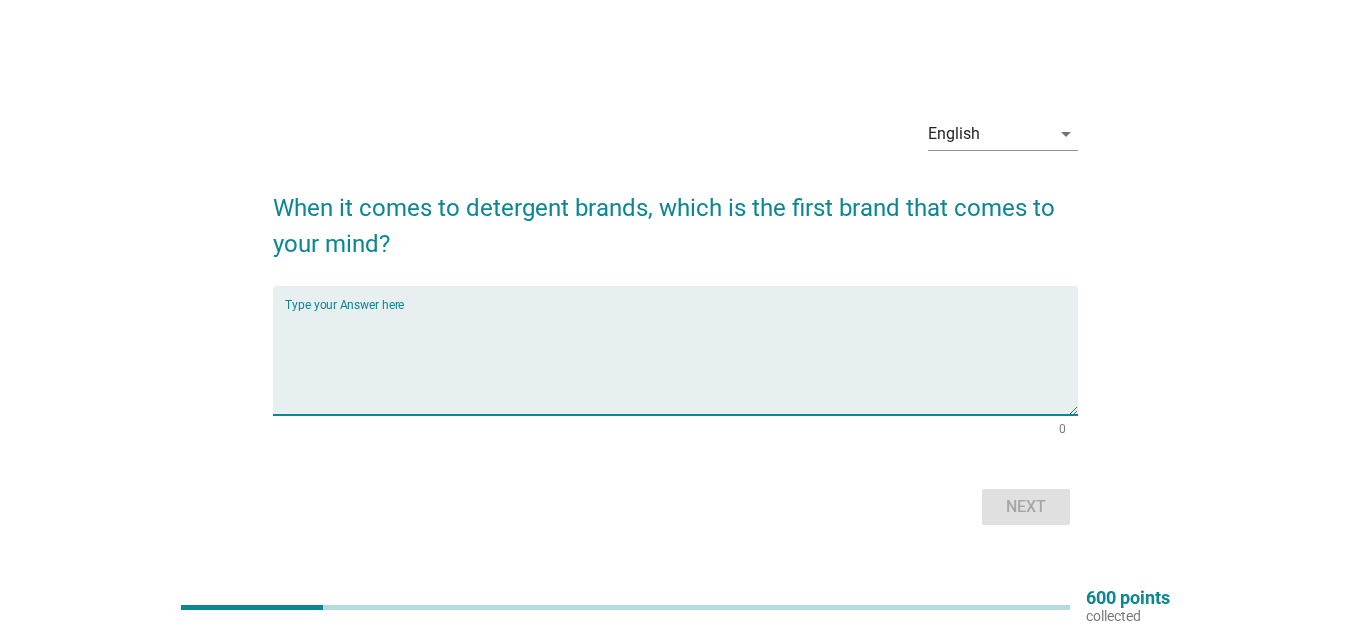 click at bounding box center (681, 362) 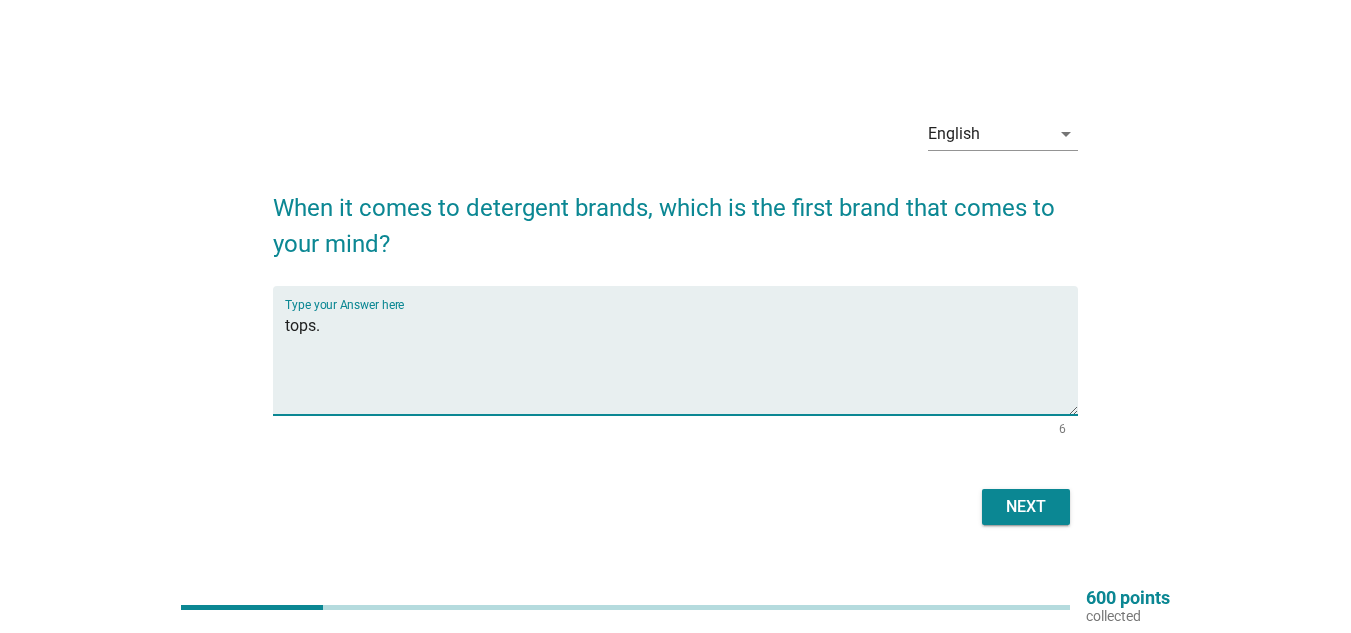 type on "tops." 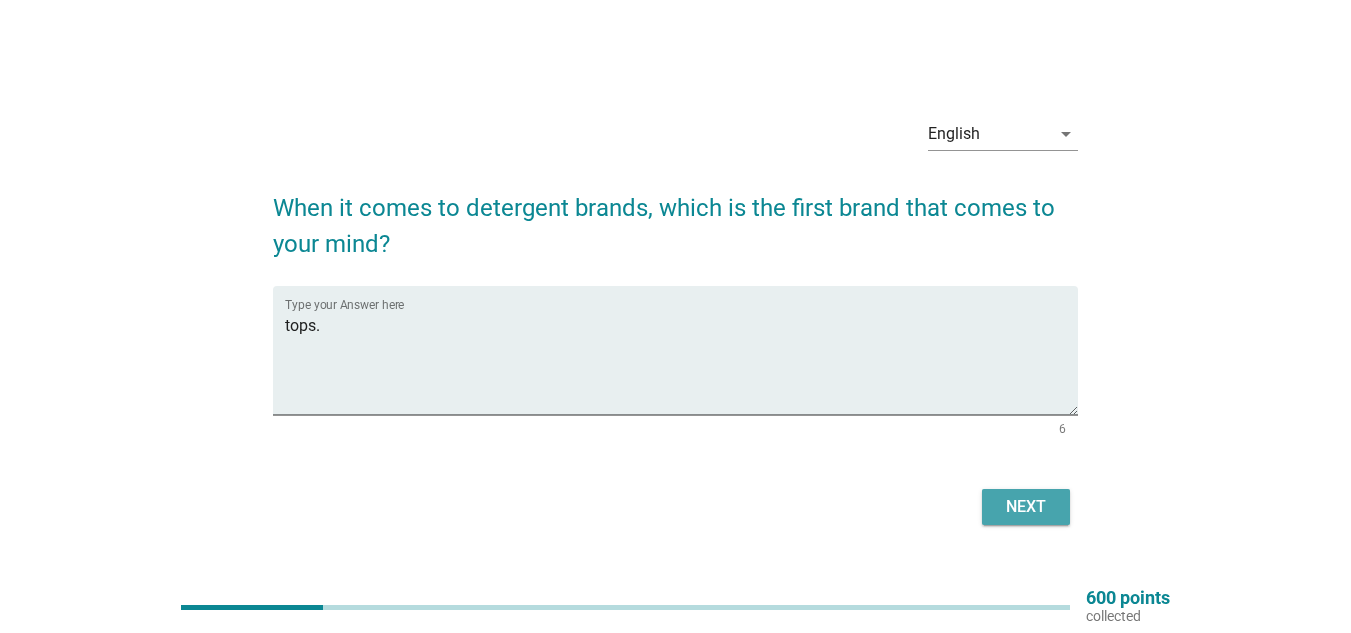 click on "Next" at bounding box center [1026, 507] 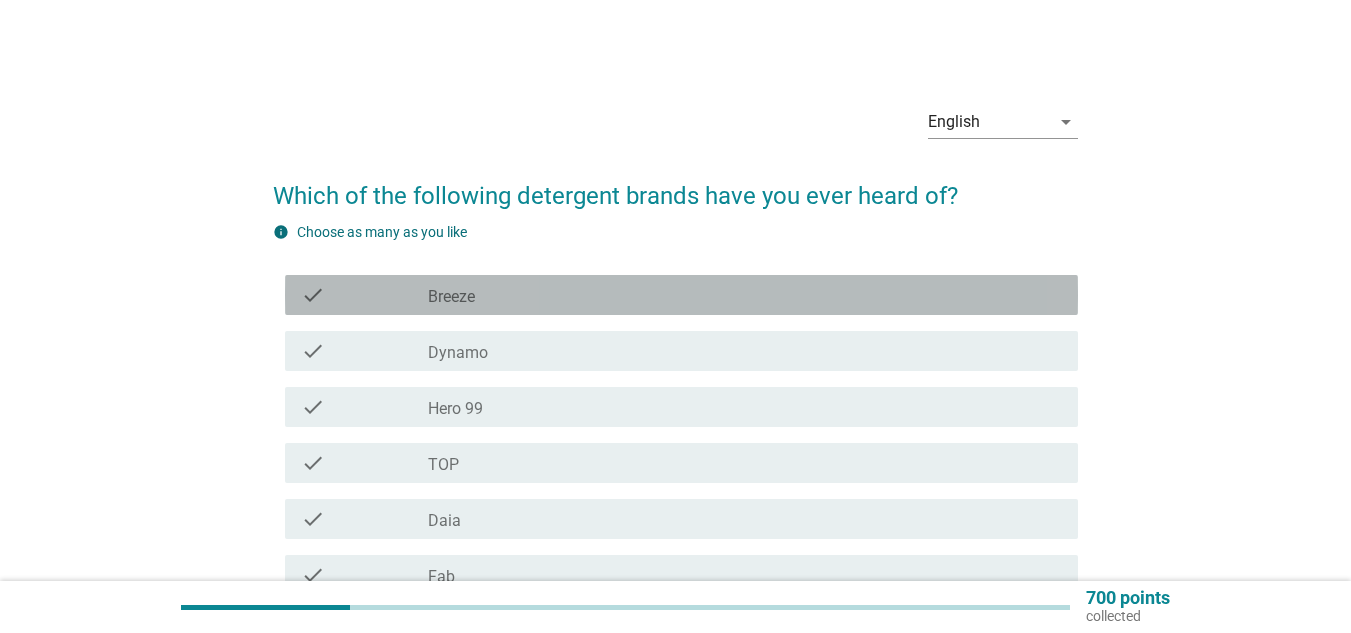 click on "check_box_outline_blank Breeze" at bounding box center [745, 295] 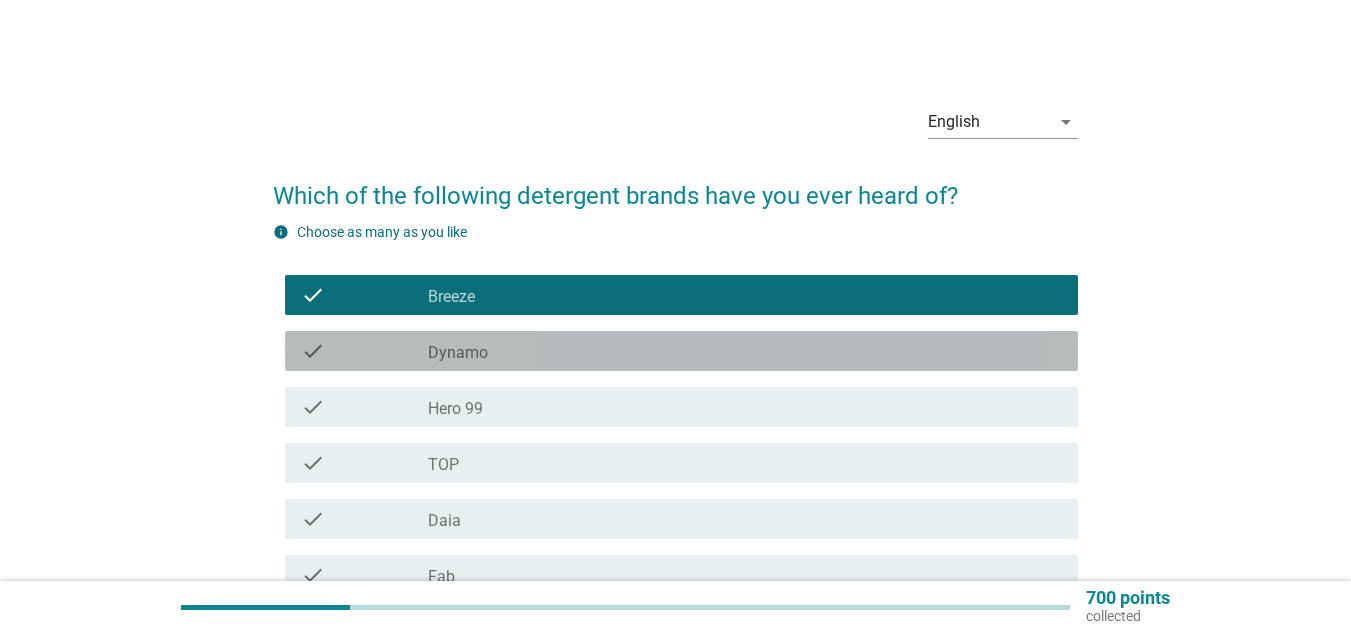 click on "check_box_outline_blank Dynamo" at bounding box center [745, 351] 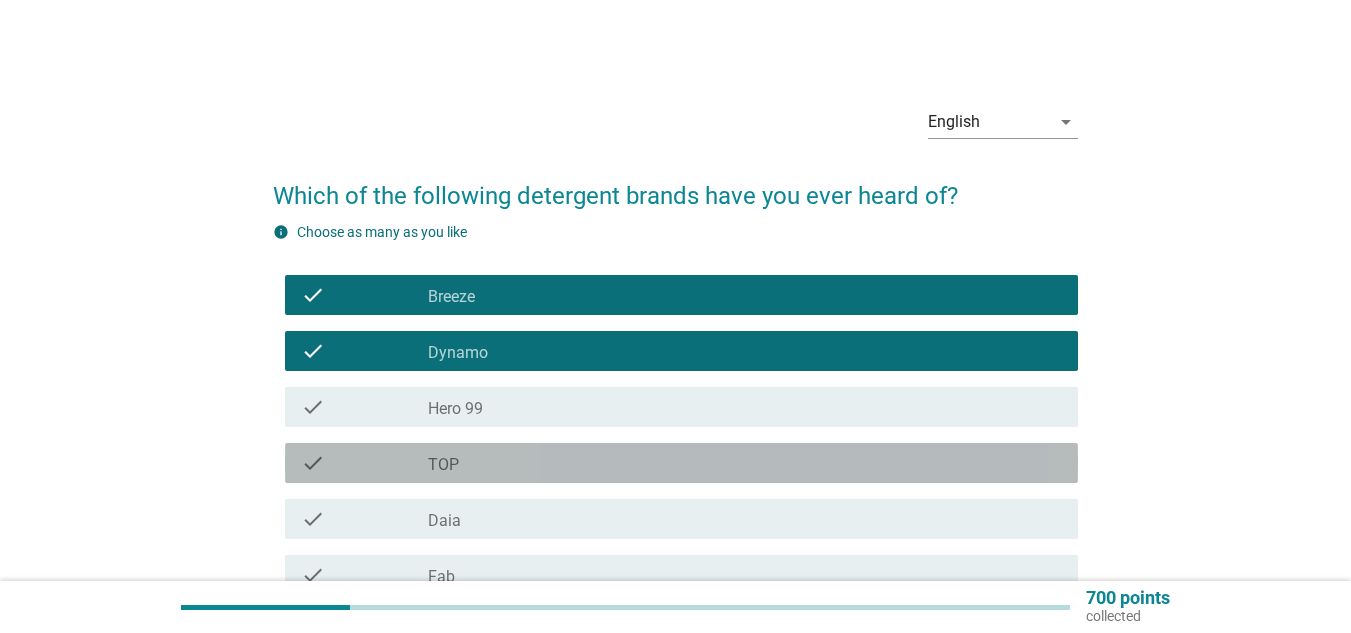 click on "check     check_box_outline_blank TOP" at bounding box center (681, 463) 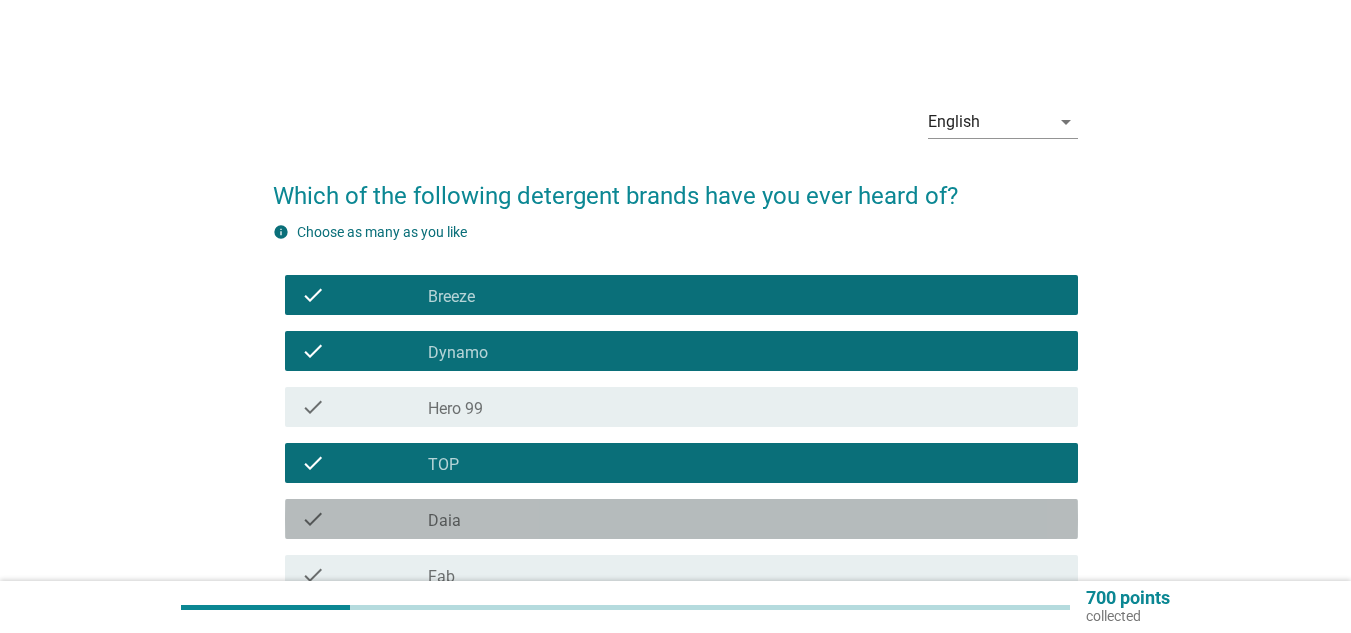 click on "check_box_outline_blank Daia" at bounding box center [745, 519] 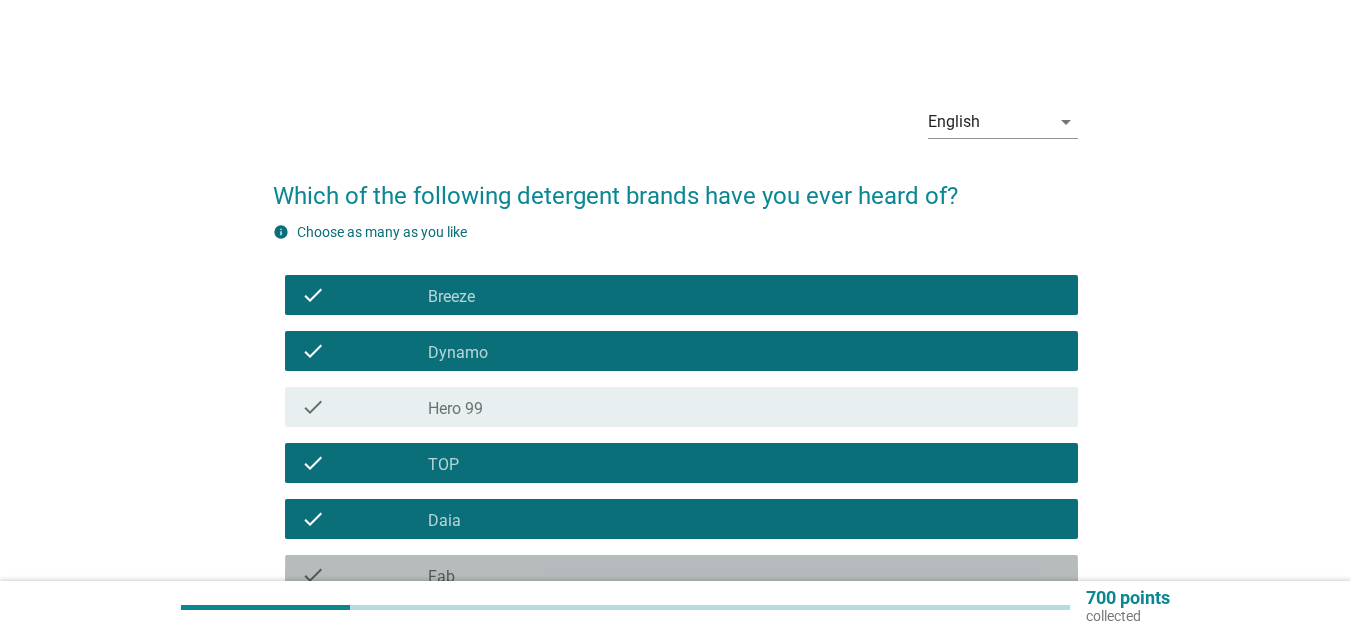 click on "check_box_outline_blank Fab" at bounding box center (745, 575) 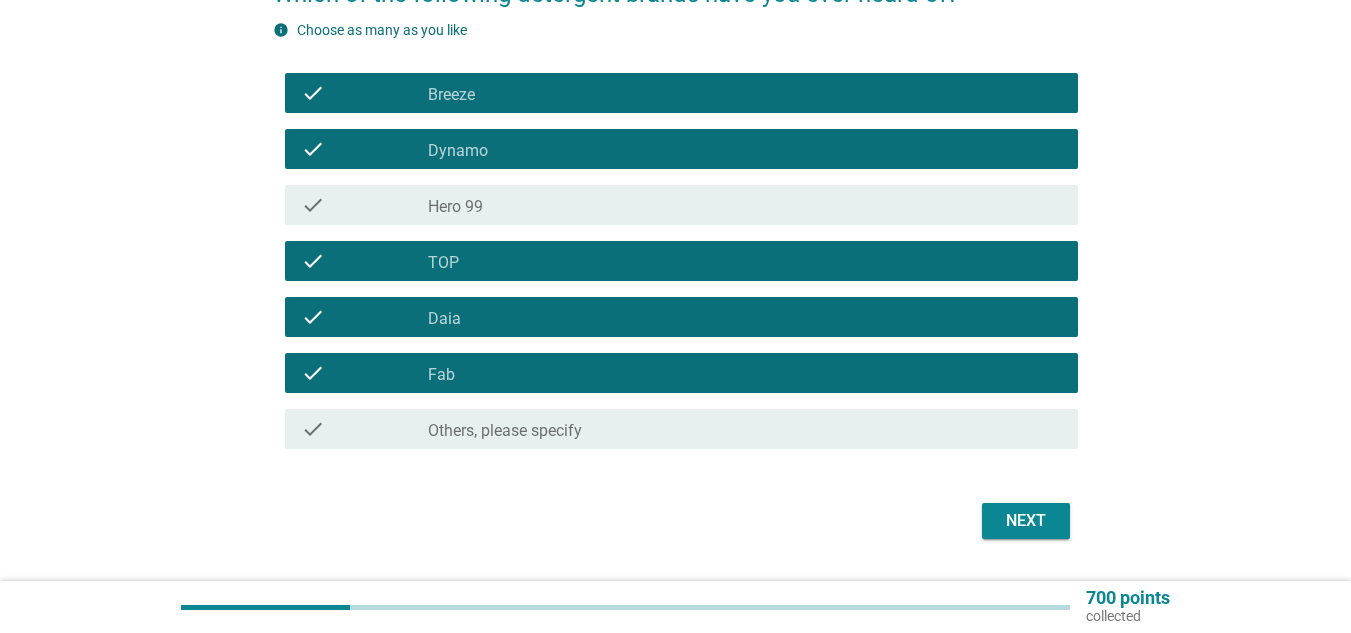scroll, scrollTop: 210, scrollLeft: 0, axis: vertical 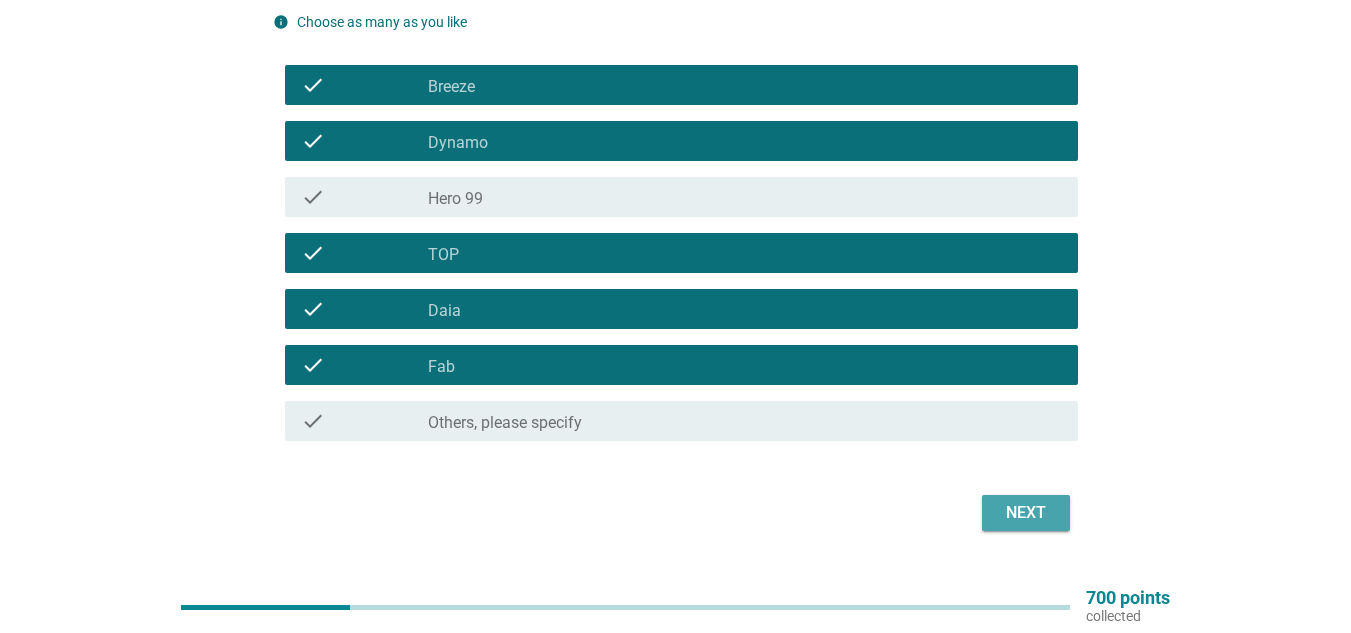 click on "Next" at bounding box center [1026, 513] 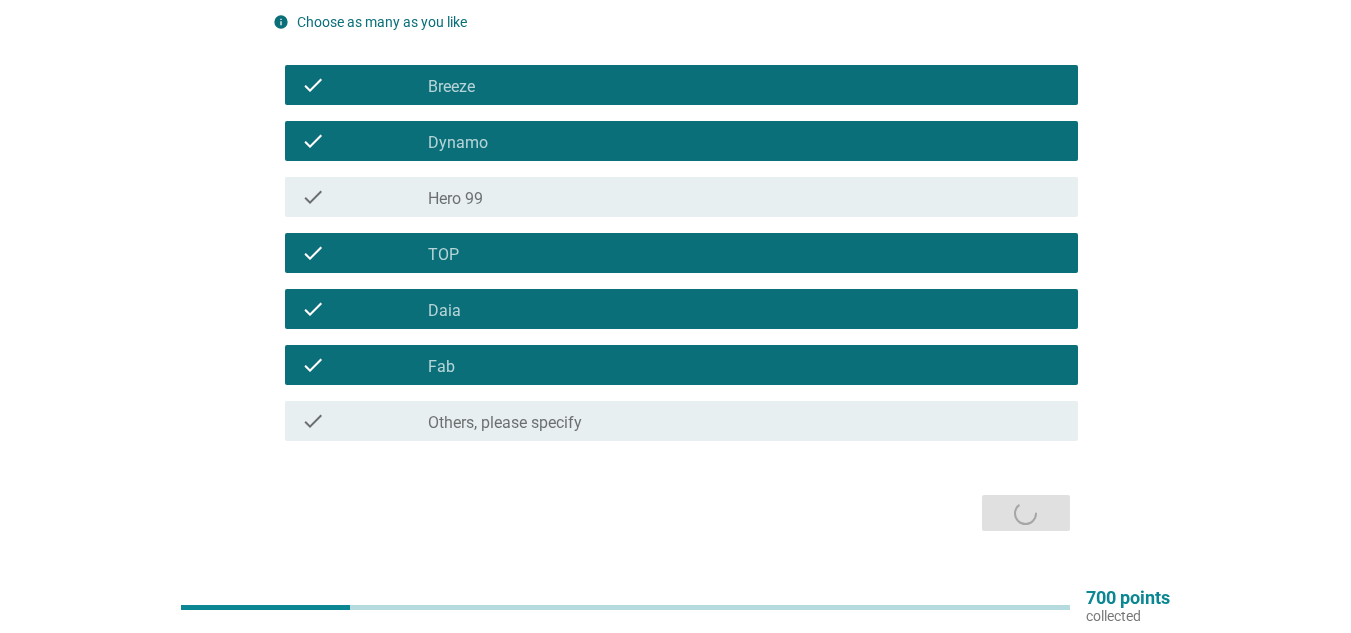 scroll, scrollTop: 0, scrollLeft: 0, axis: both 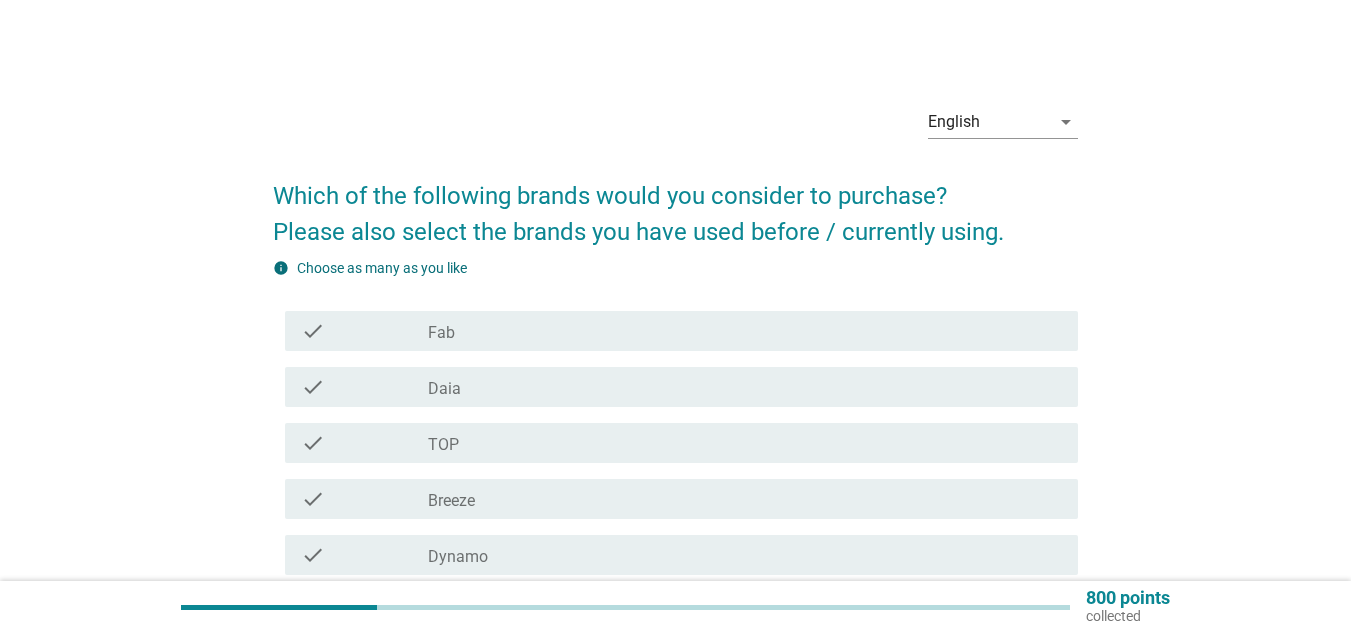 click on "check_box_outline_blank TOP" at bounding box center [745, 443] 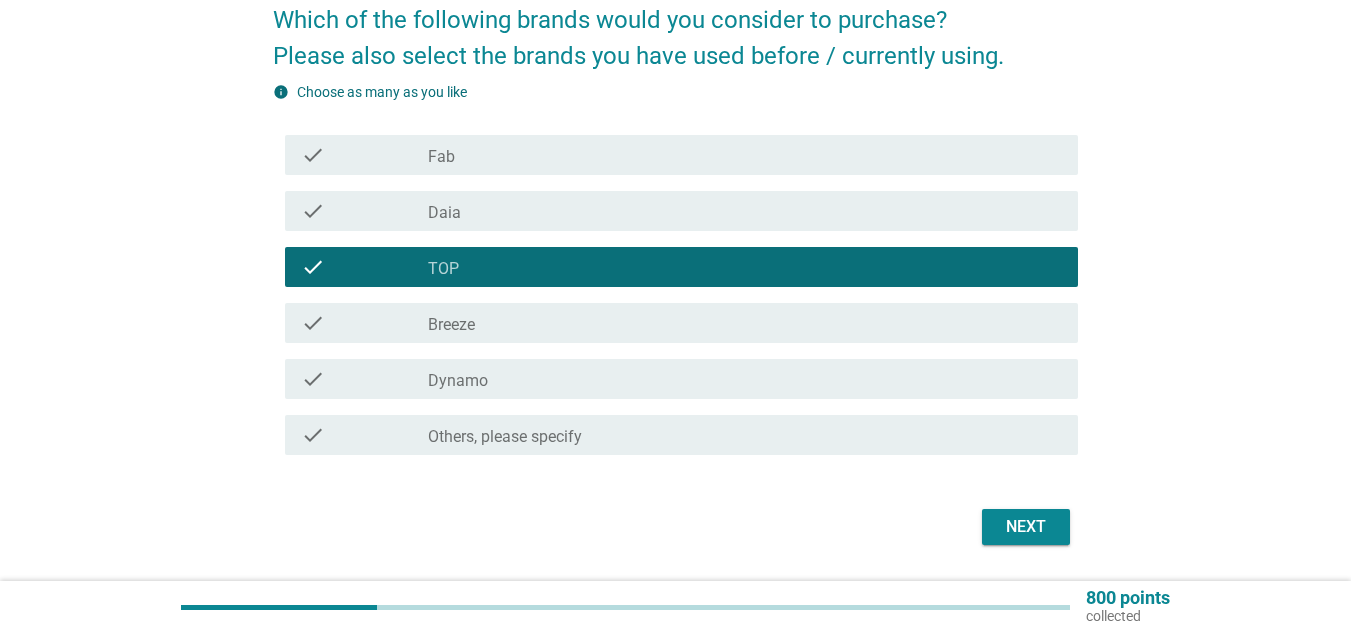 scroll, scrollTop: 236, scrollLeft: 0, axis: vertical 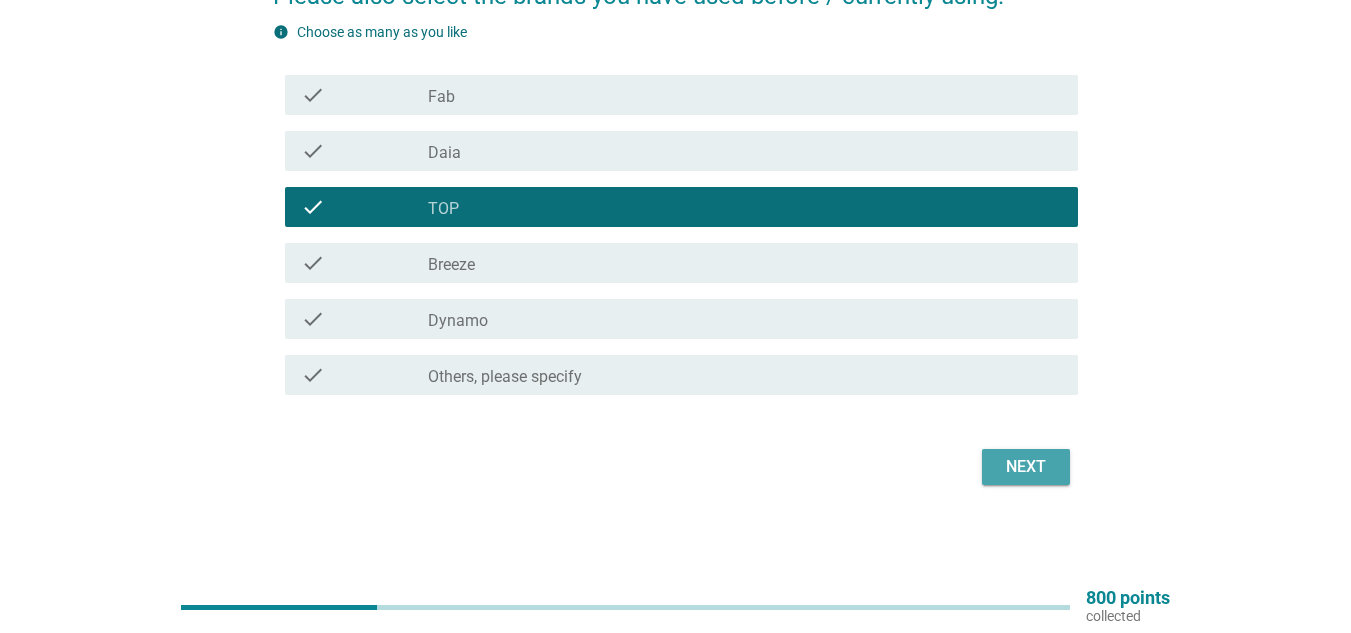 click on "Next" at bounding box center (1026, 467) 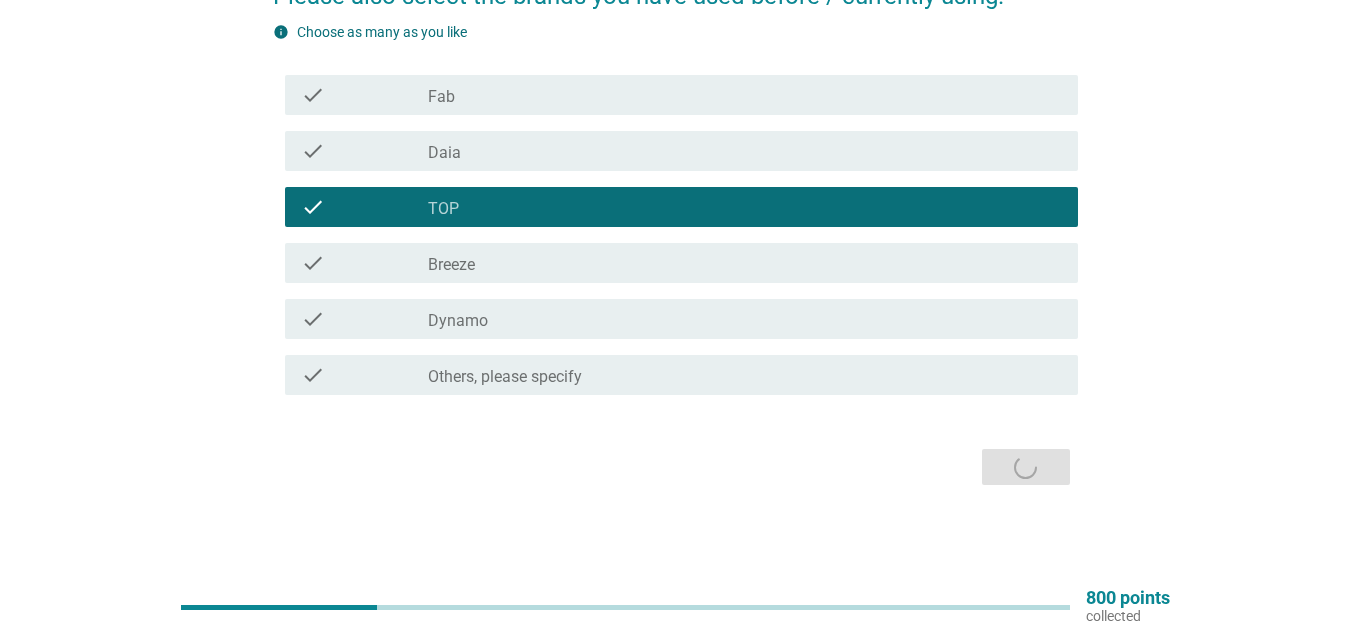 scroll, scrollTop: 0, scrollLeft: 0, axis: both 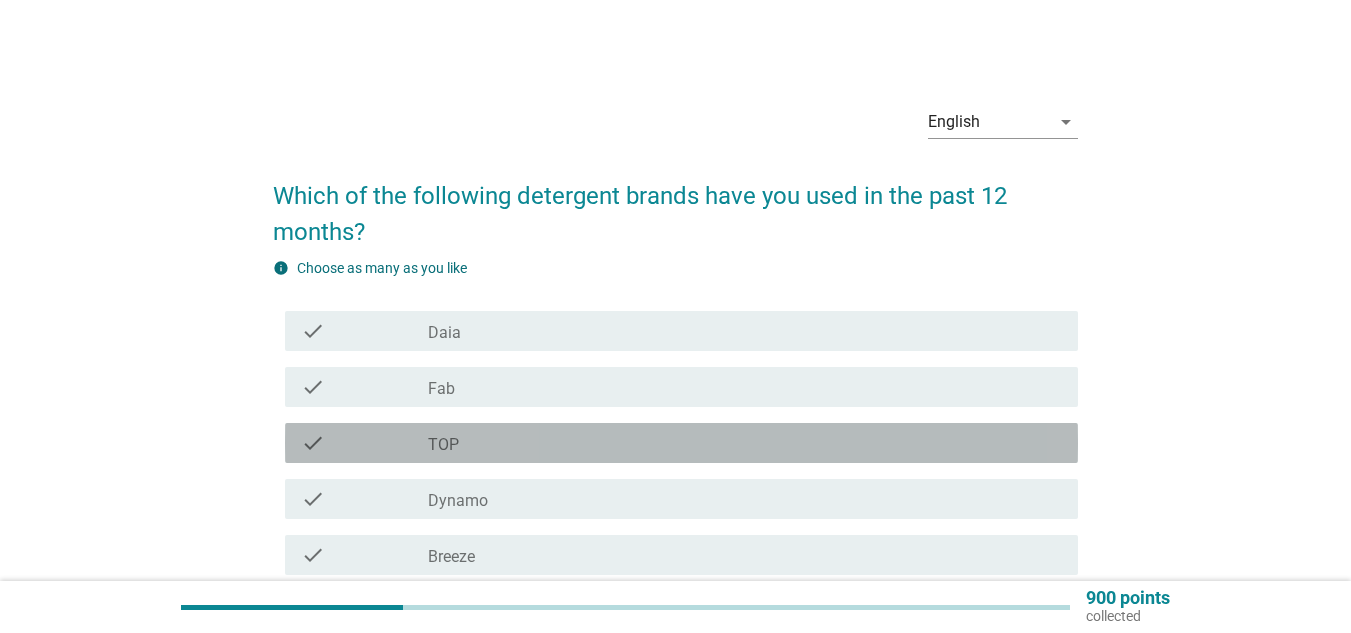 click on "check_box_outline_blank TOP" at bounding box center [745, 443] 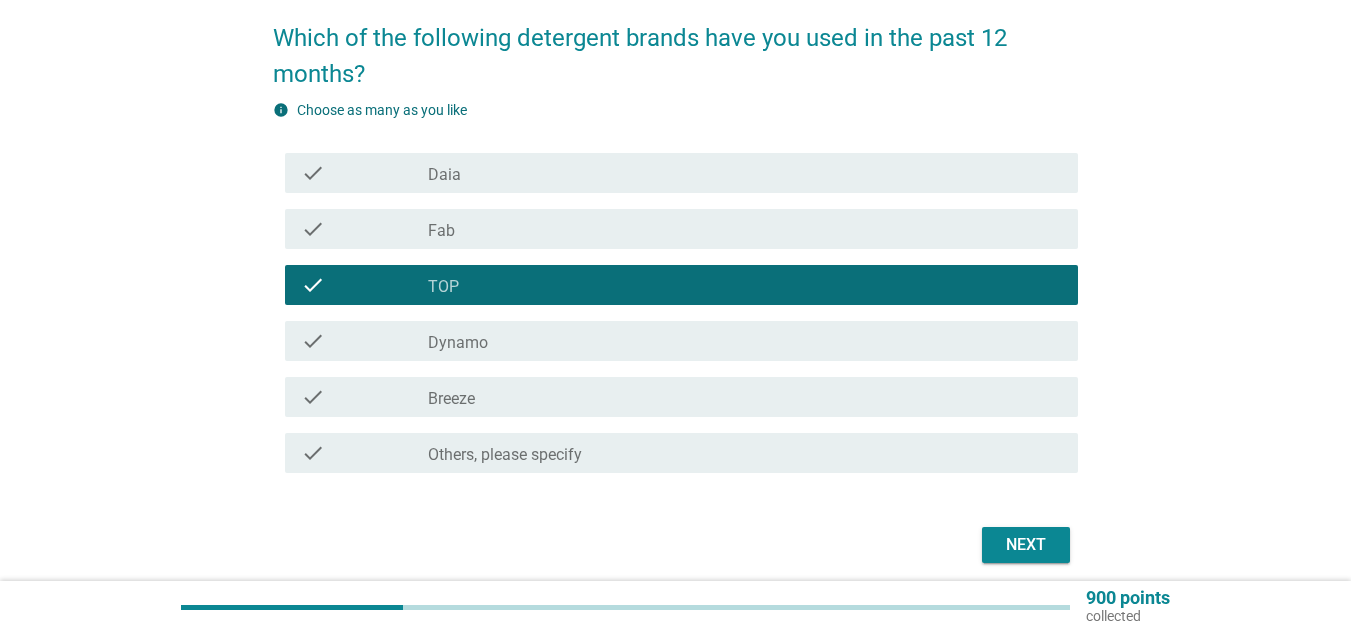 scroll, scrollTop: 236, scrollLeft: 0, axis: vertical 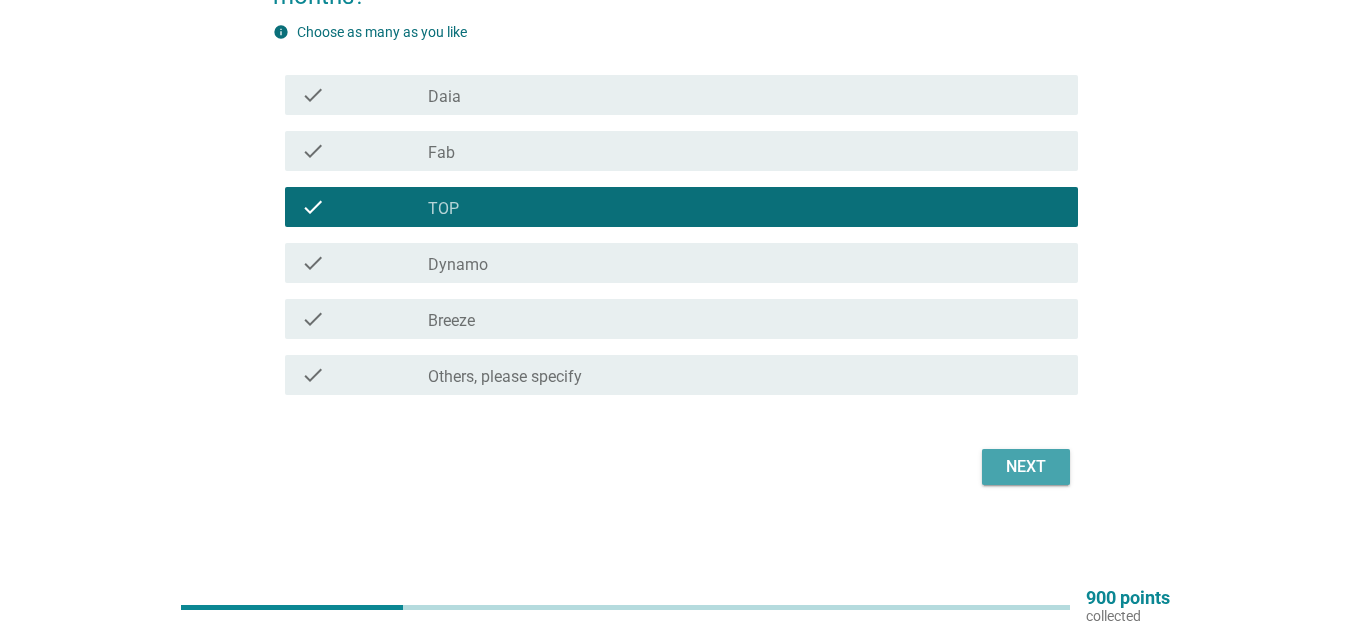 click on "Next" at bounding box center (1026, 467) 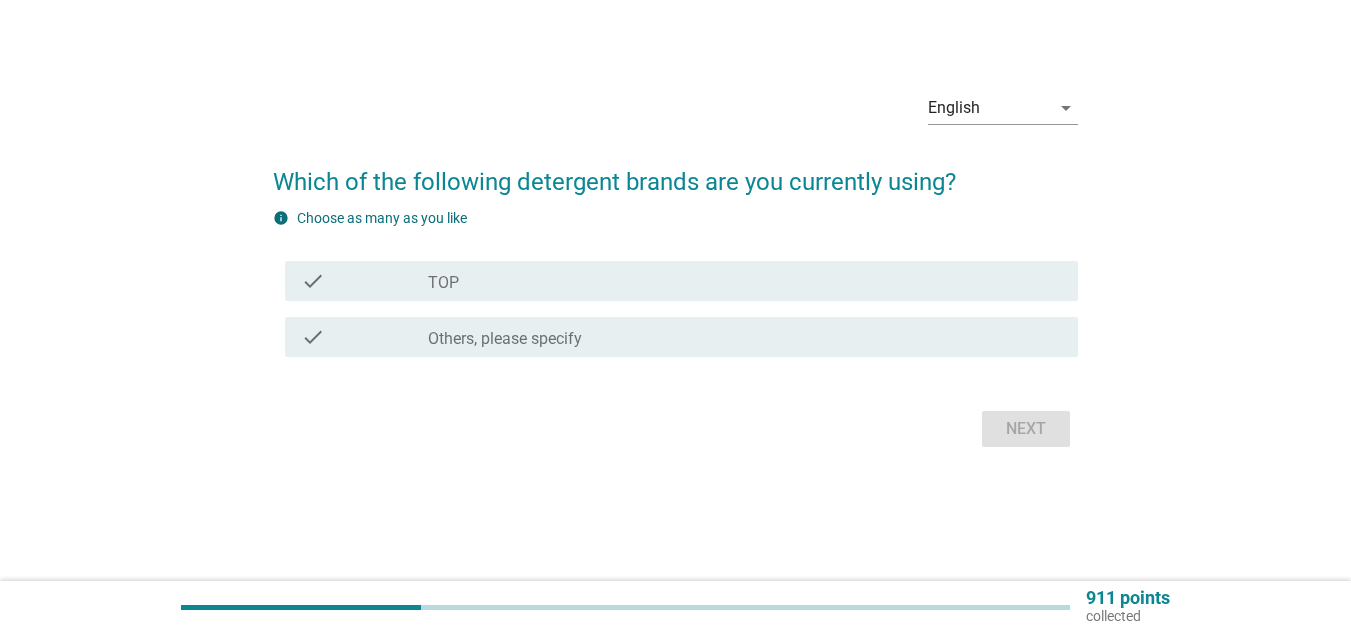 scroll, scrollTop: 0, scrollLeft: 0, axis: both 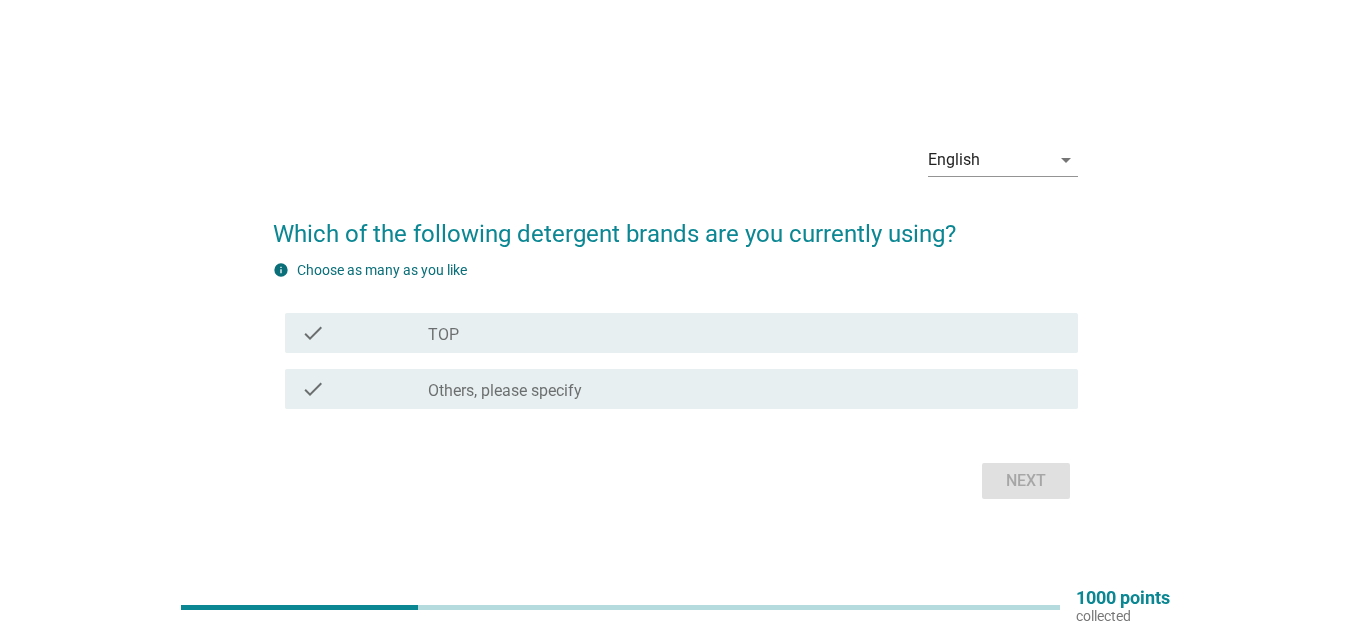 drag, startPoint x: 660, startPoint y: 353, endPoint x: 660, endPoint y: 342, distance: 11 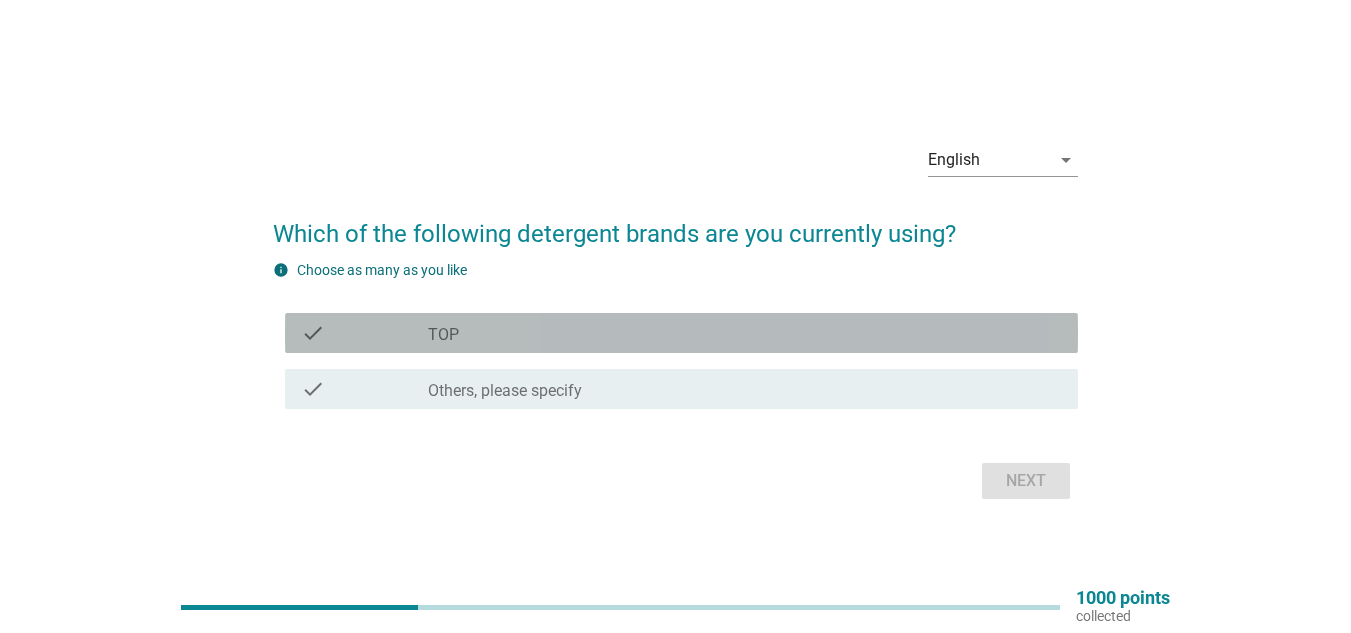 click on "check_box TOP" at bounding box center (745, 333) 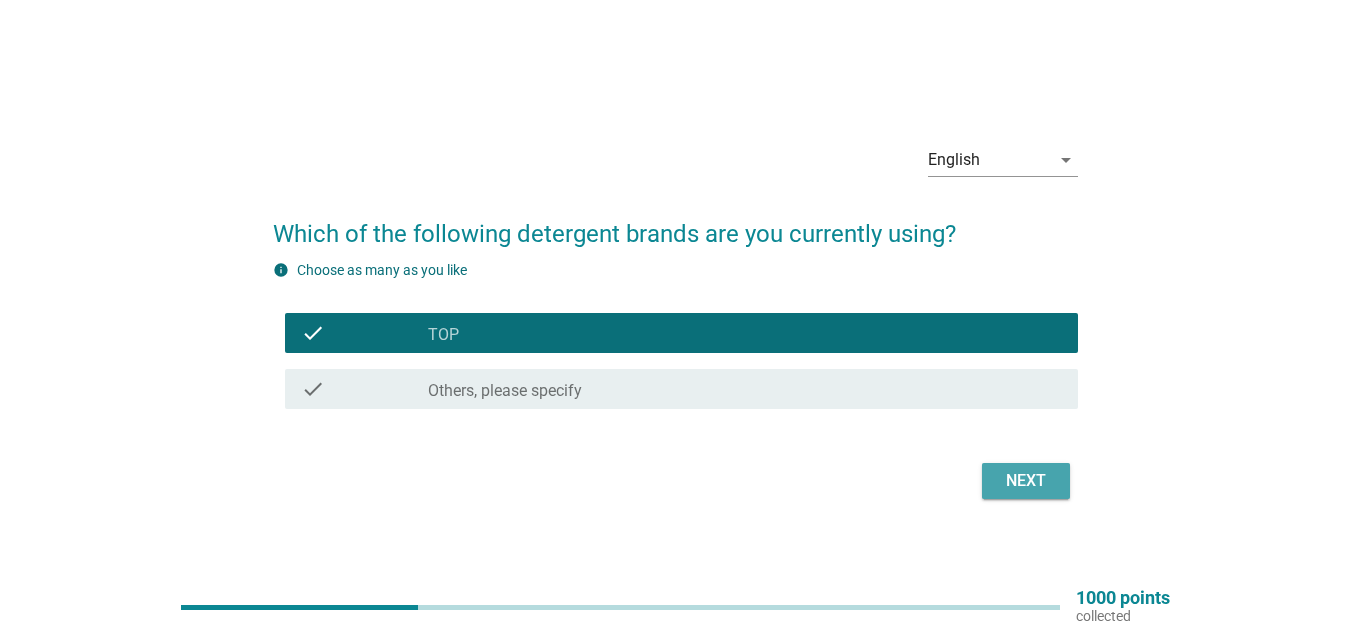 click on "Next" at bounding box center (1026, 481) 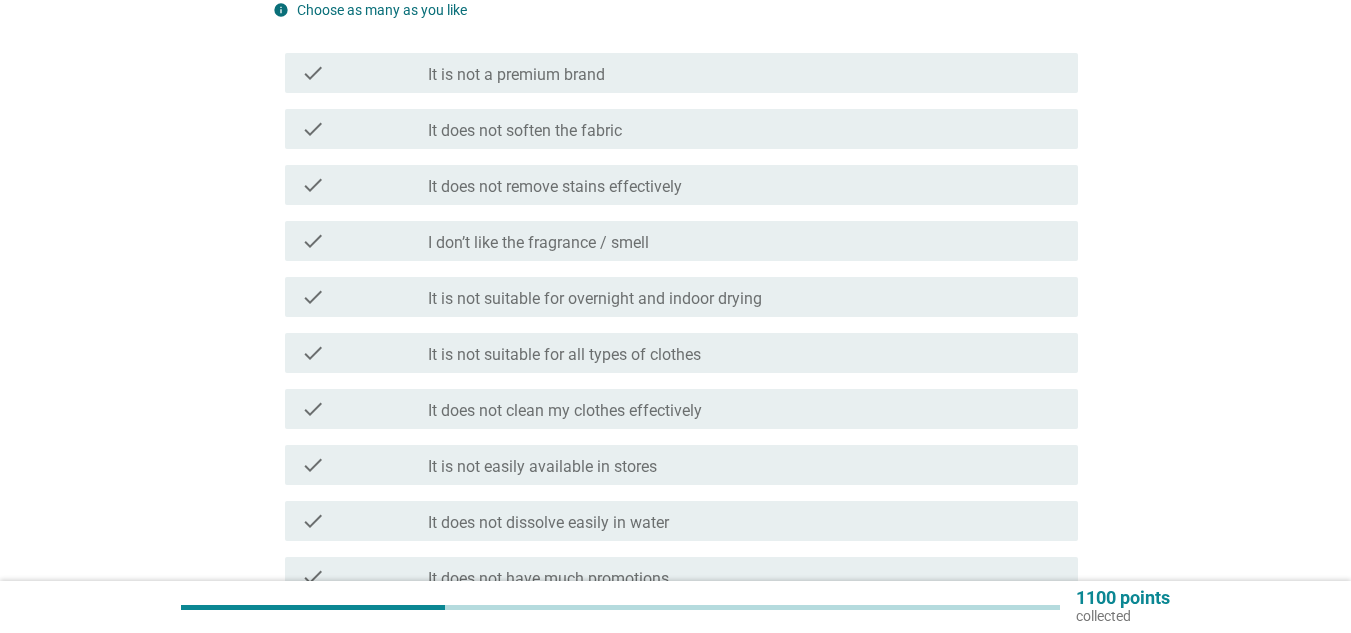 scroll, scrollTop: 261, scrollLeft: 0, axis: vertical 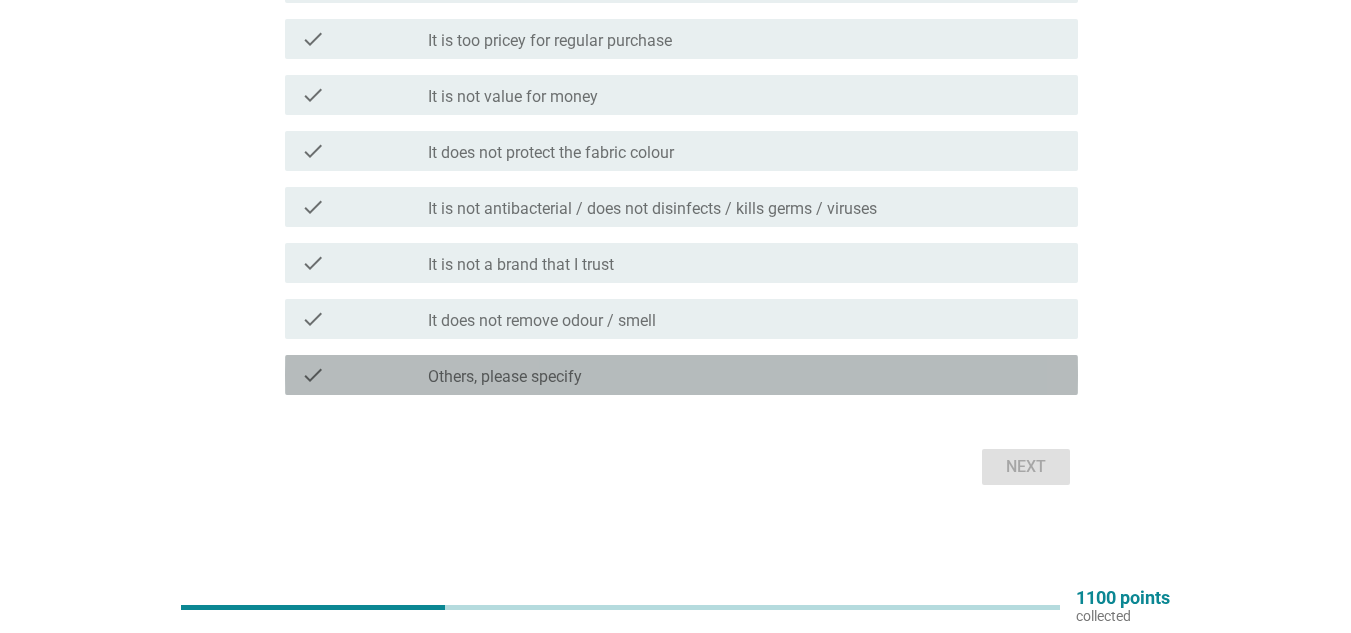click on "check" at bounding box center (364, 375) 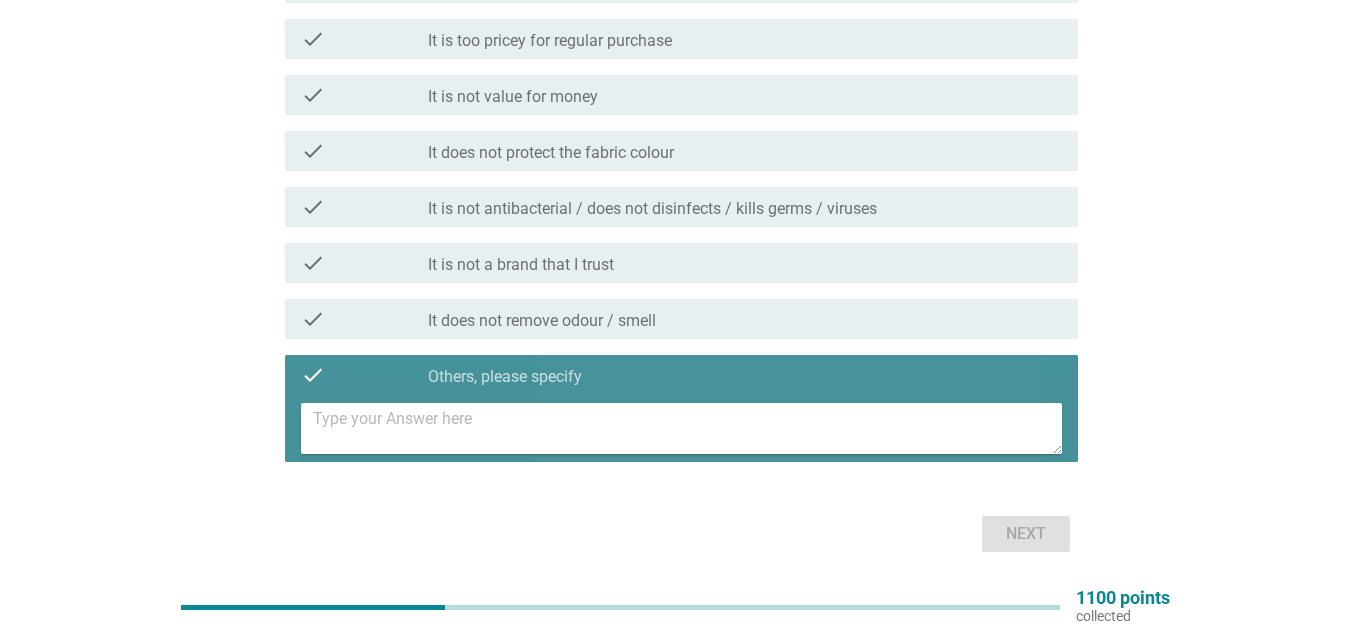 click at bounding box center [687, 428] 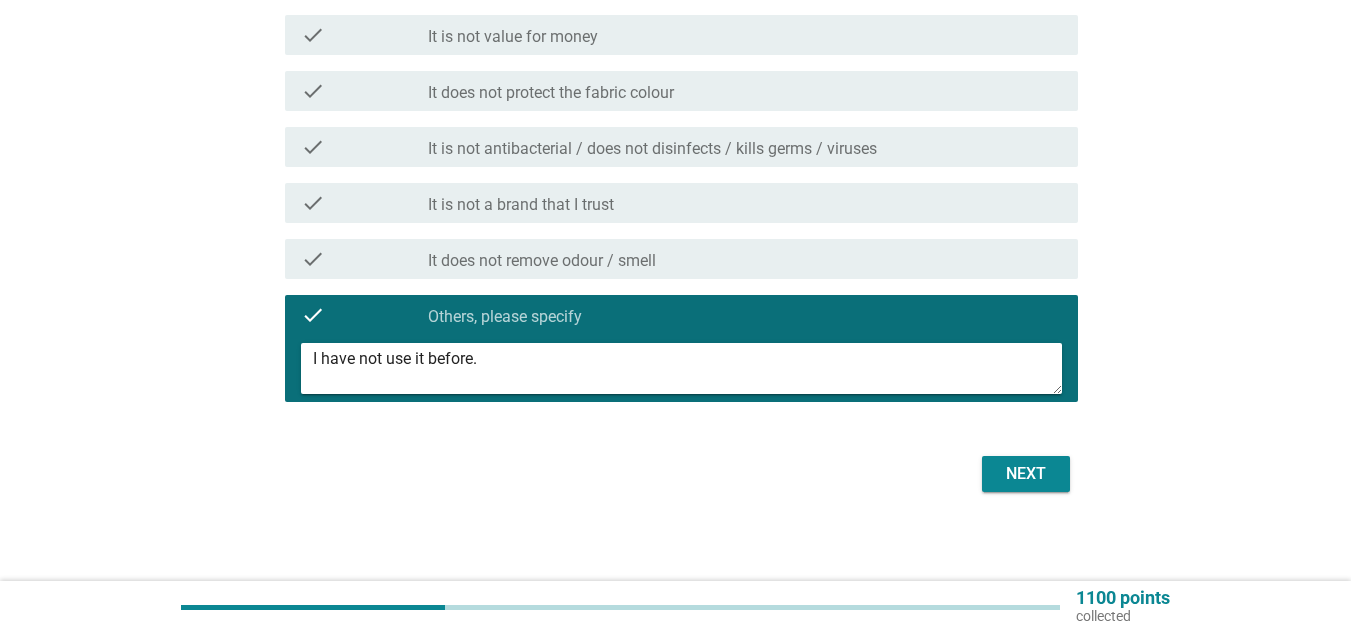 scroll, scrollTop: 919, scrollLeft: 0, axis: vertical 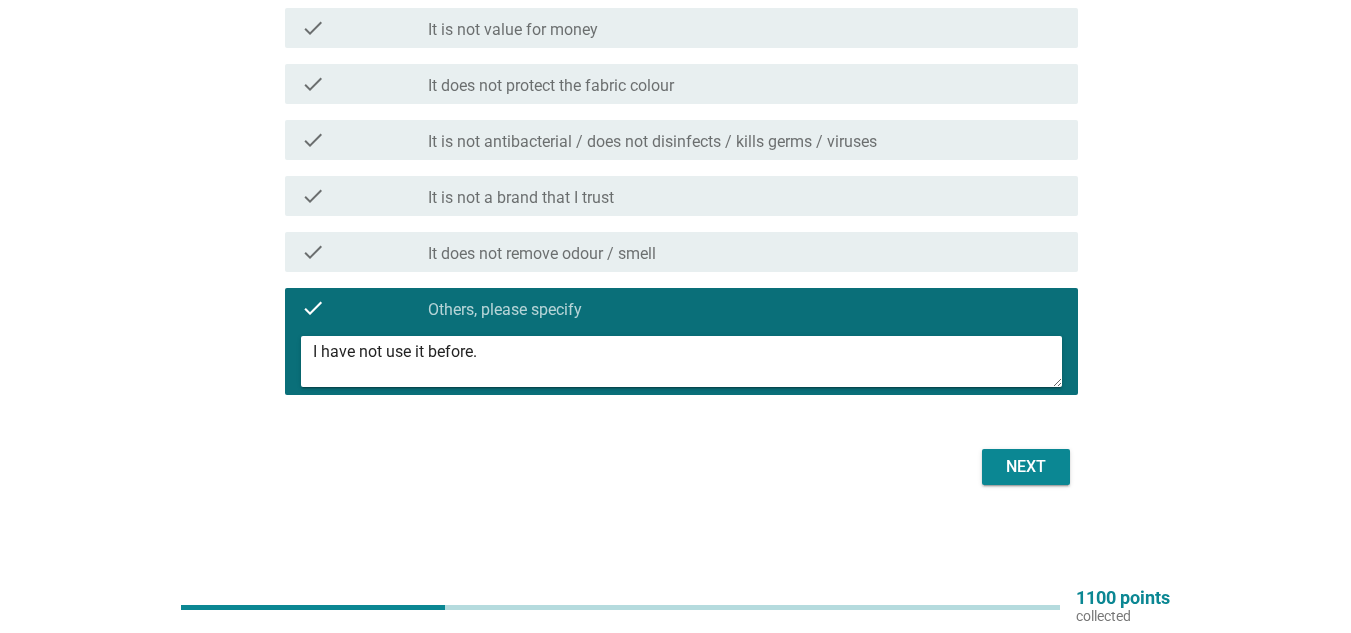 type on "I have not use it before." 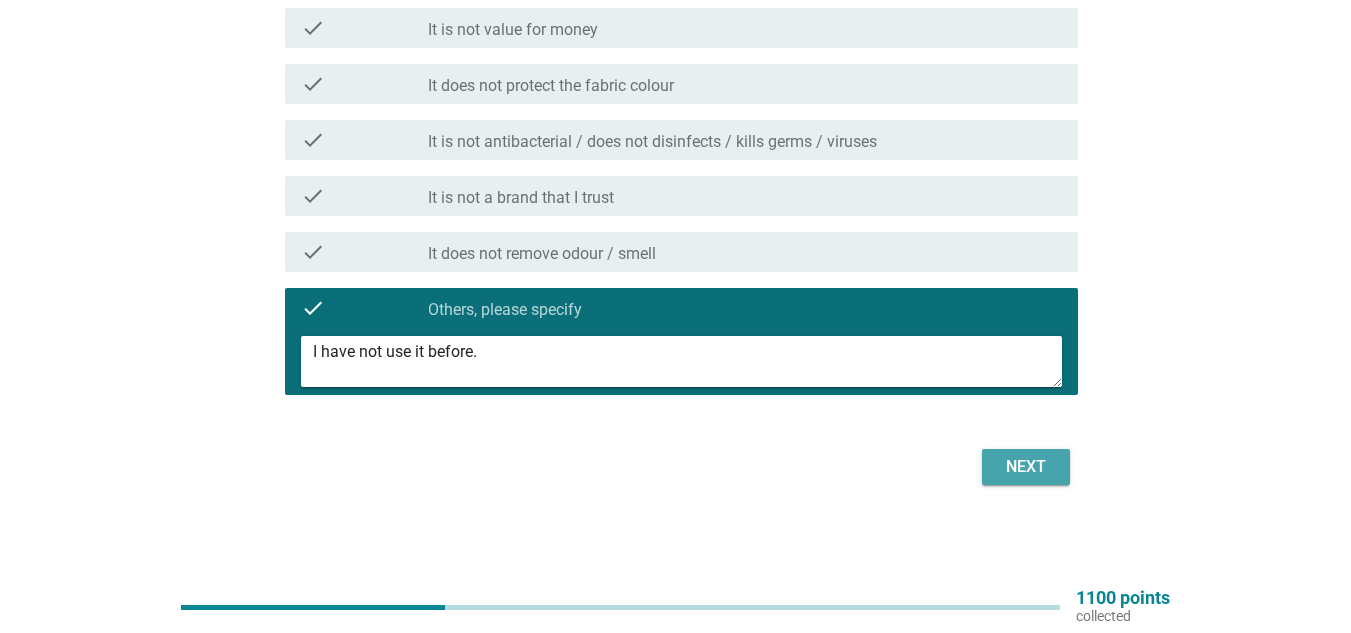 click on "Next" at bounding box center [1026, 467] 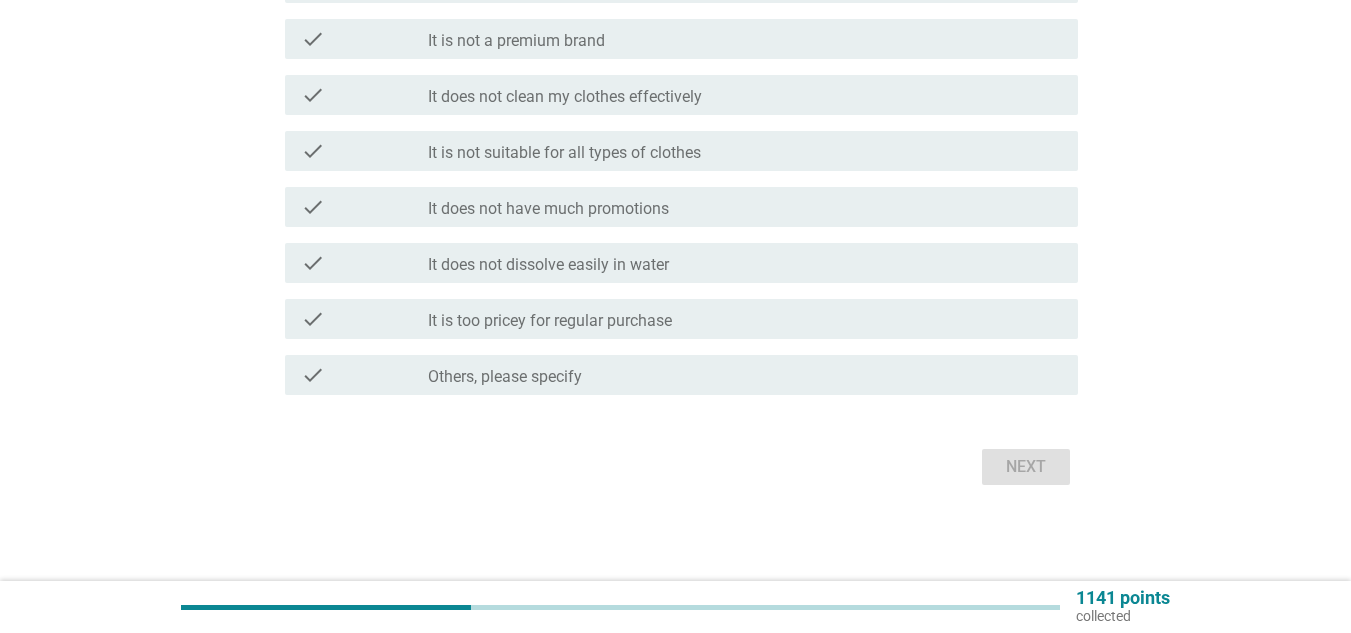 scroll, scrollTop: 0, scrollLeft: 0, axis: both 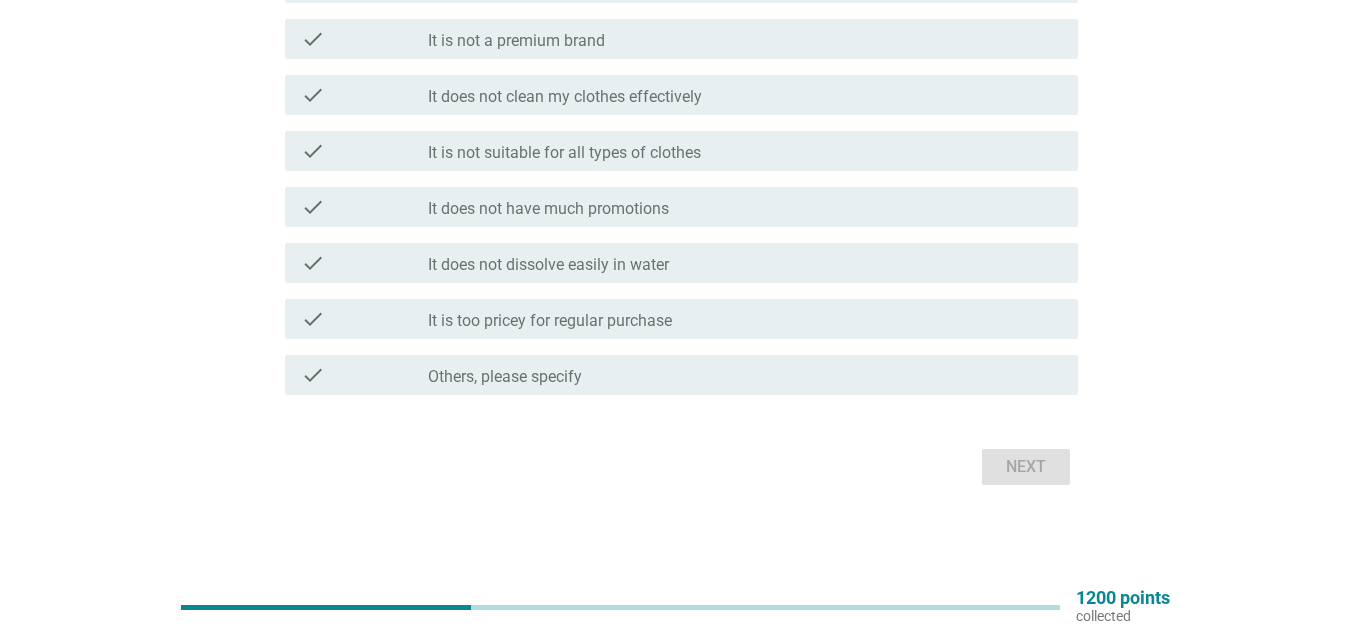 click on "Others, please specify" at bounding box center [505, 377] 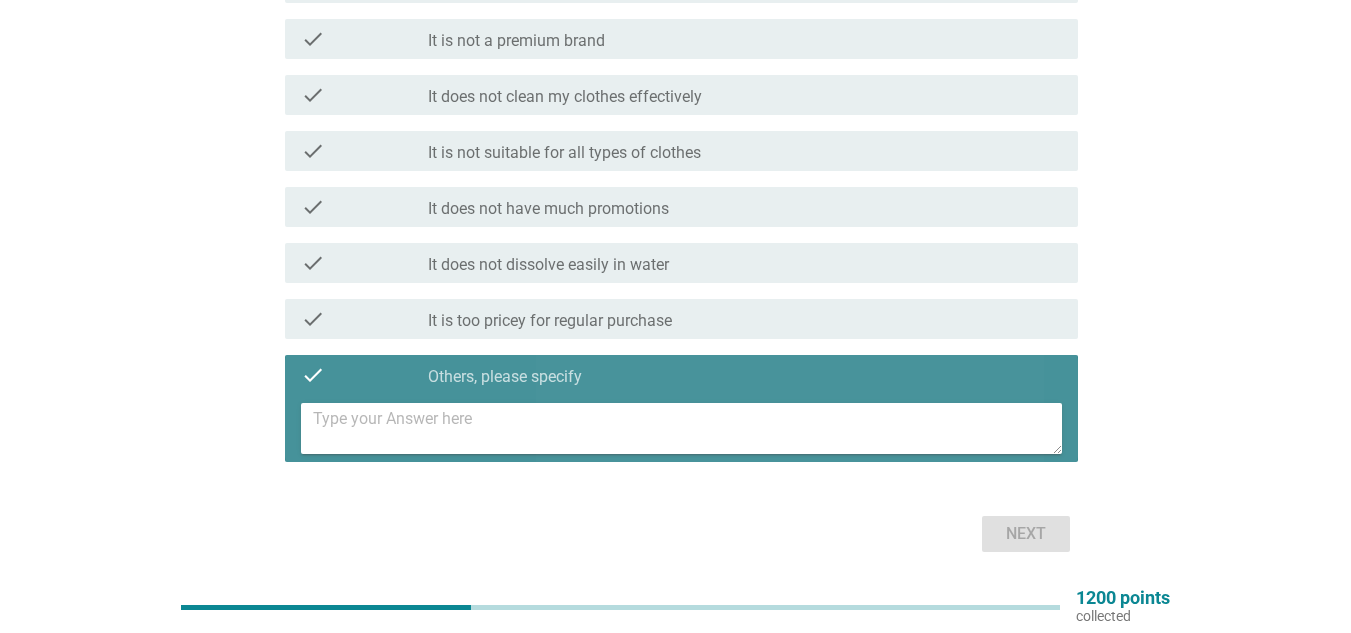 click at bounding box center [687, 428] 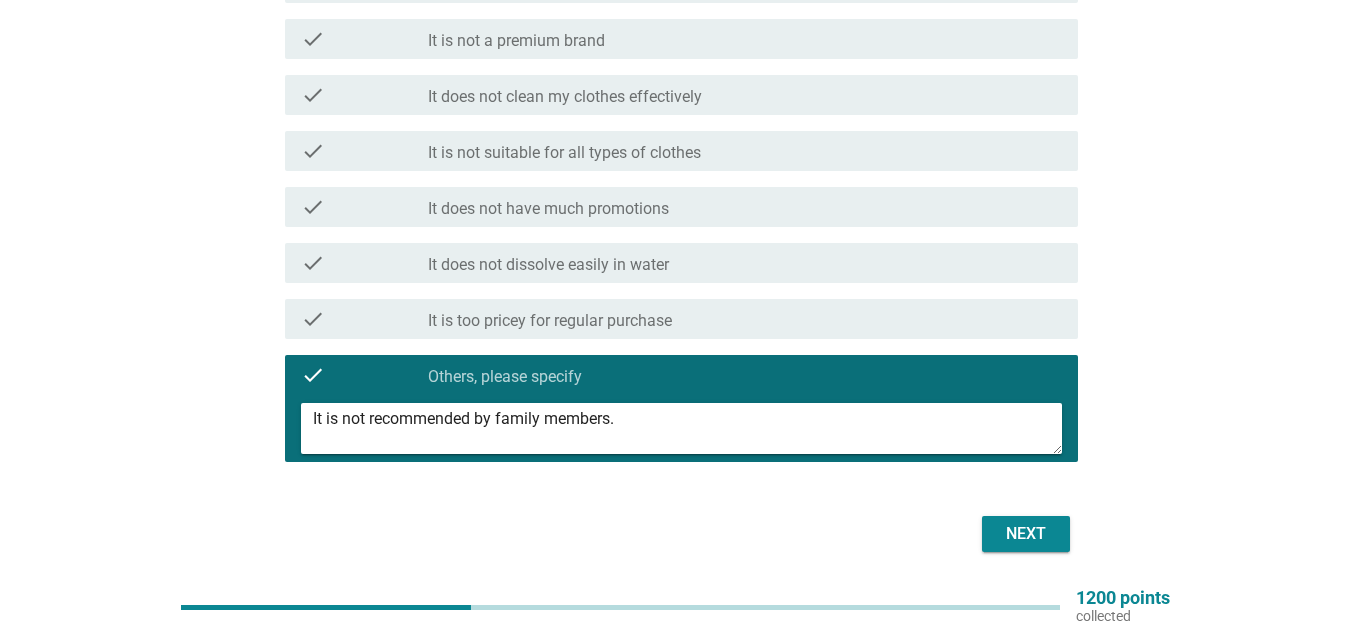type on "It is not recommended by family members." 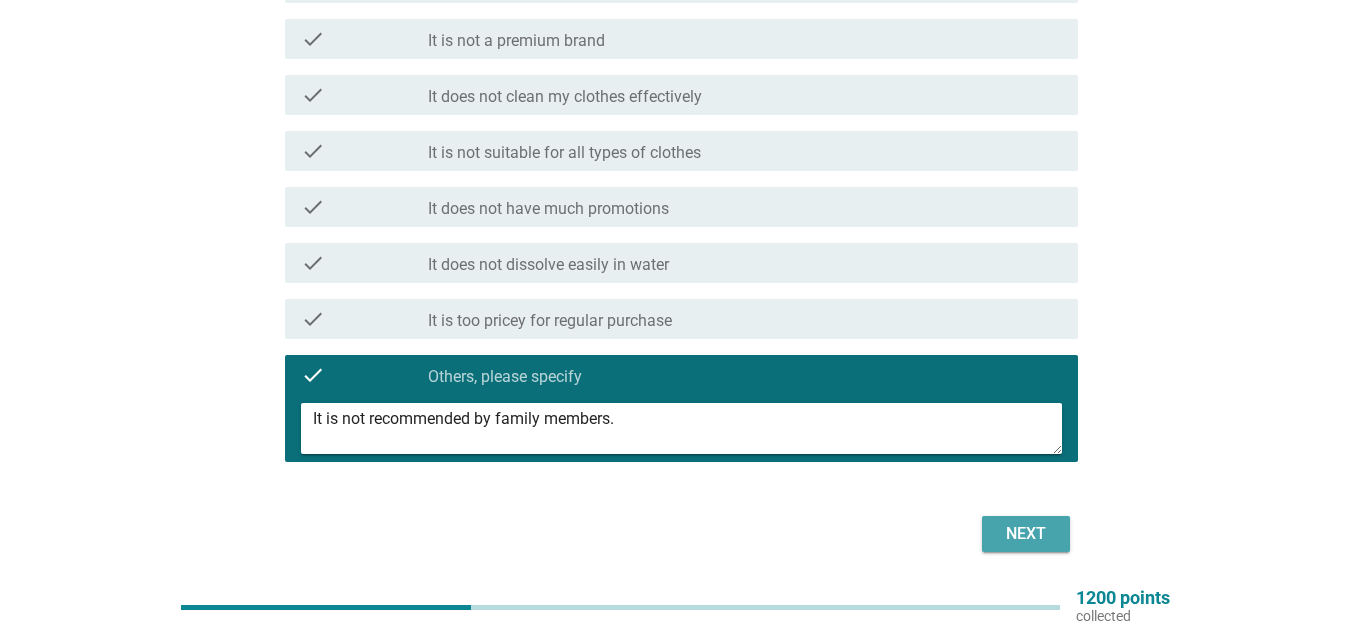 click on "Next" at bounding box center [1026, 534] 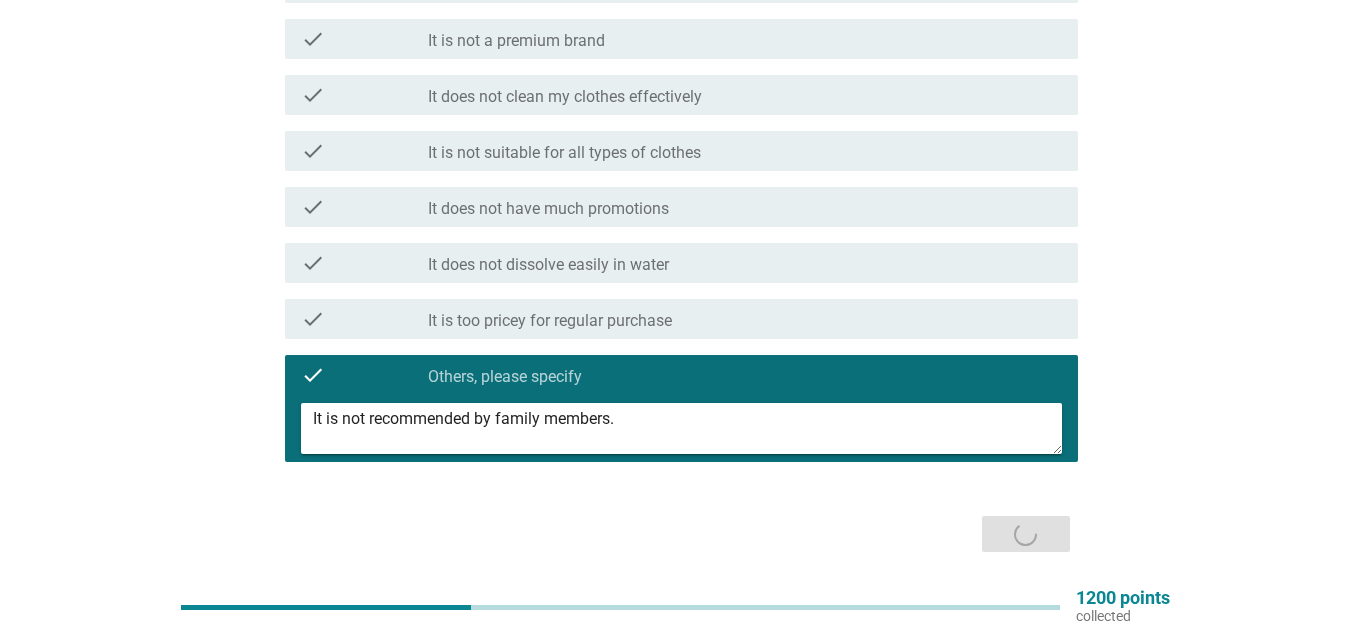 scroll, scrollTop: 0, scrollLeft: 0, axis: both 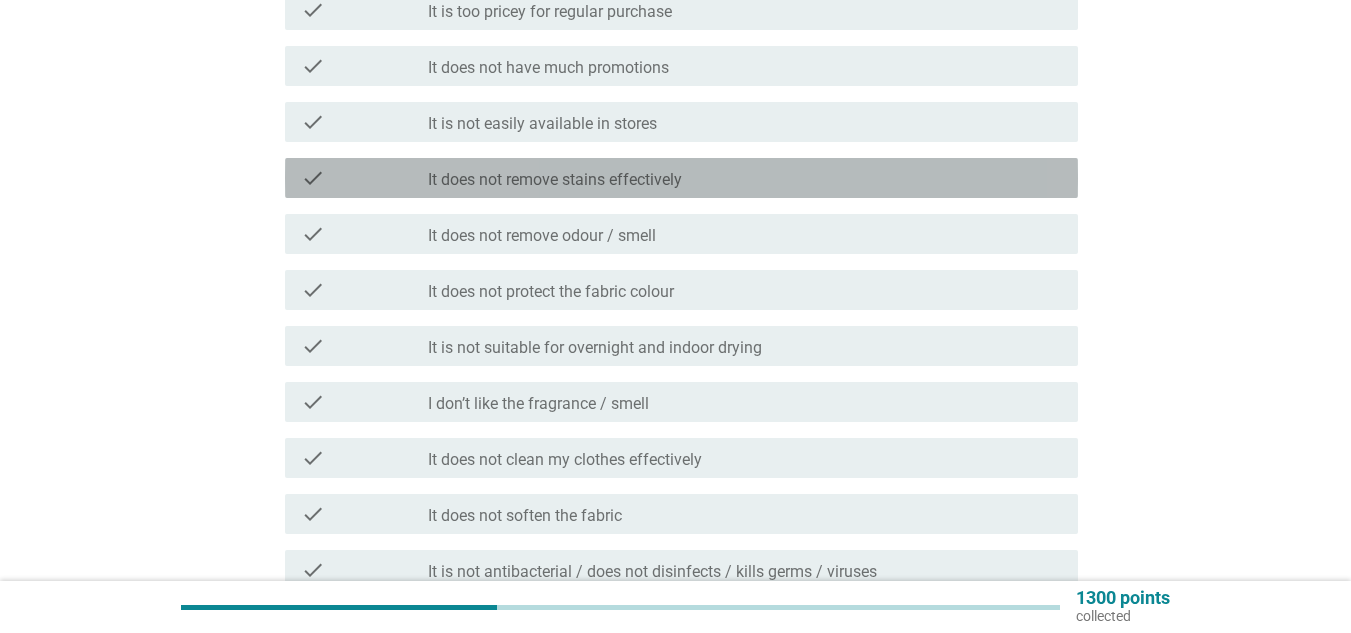 click on "check_box_outline_blank It does not remove stains effectively" at bounding box center (745, 178) 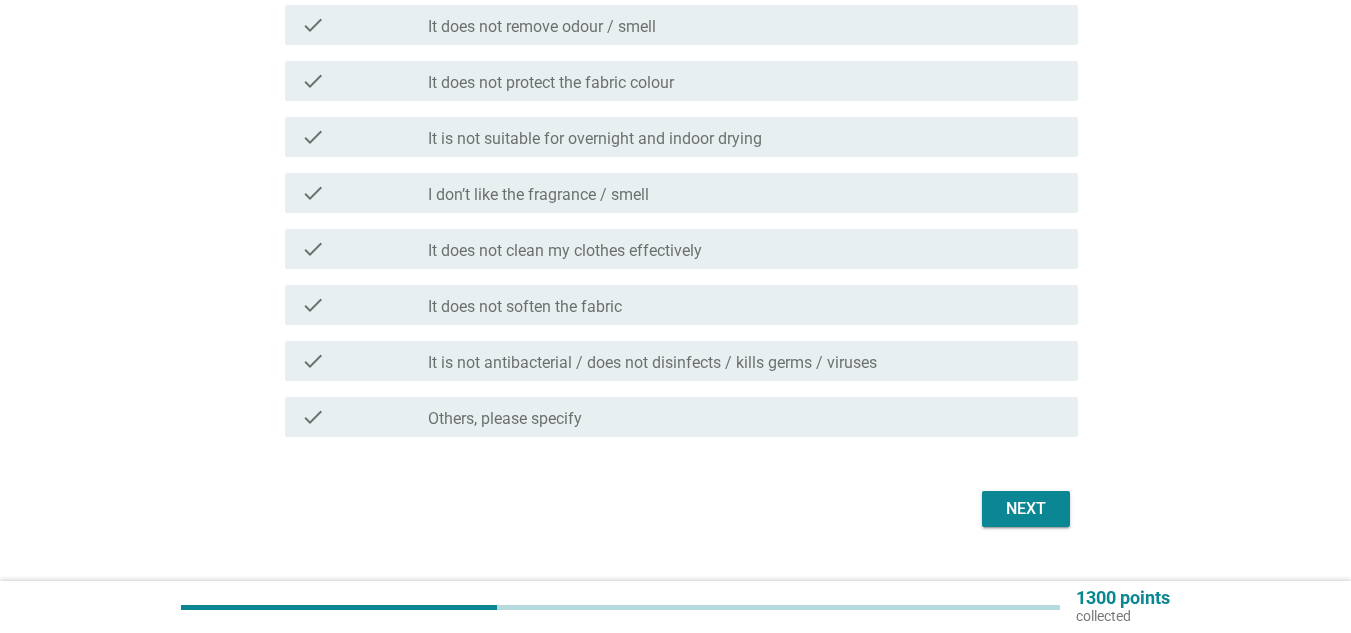 scroll, scrollTop: 852, scrollLeft: 0, axis: vertical 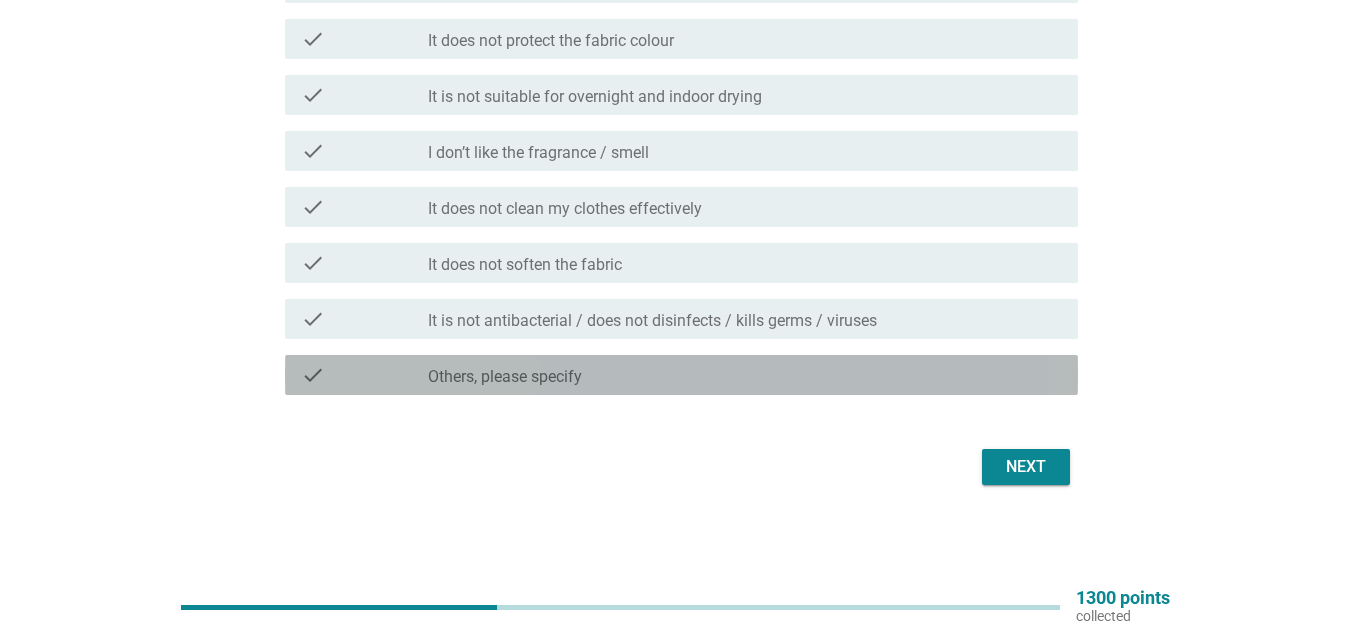 click on "Others, please specify" at bounding box center [505, 377] 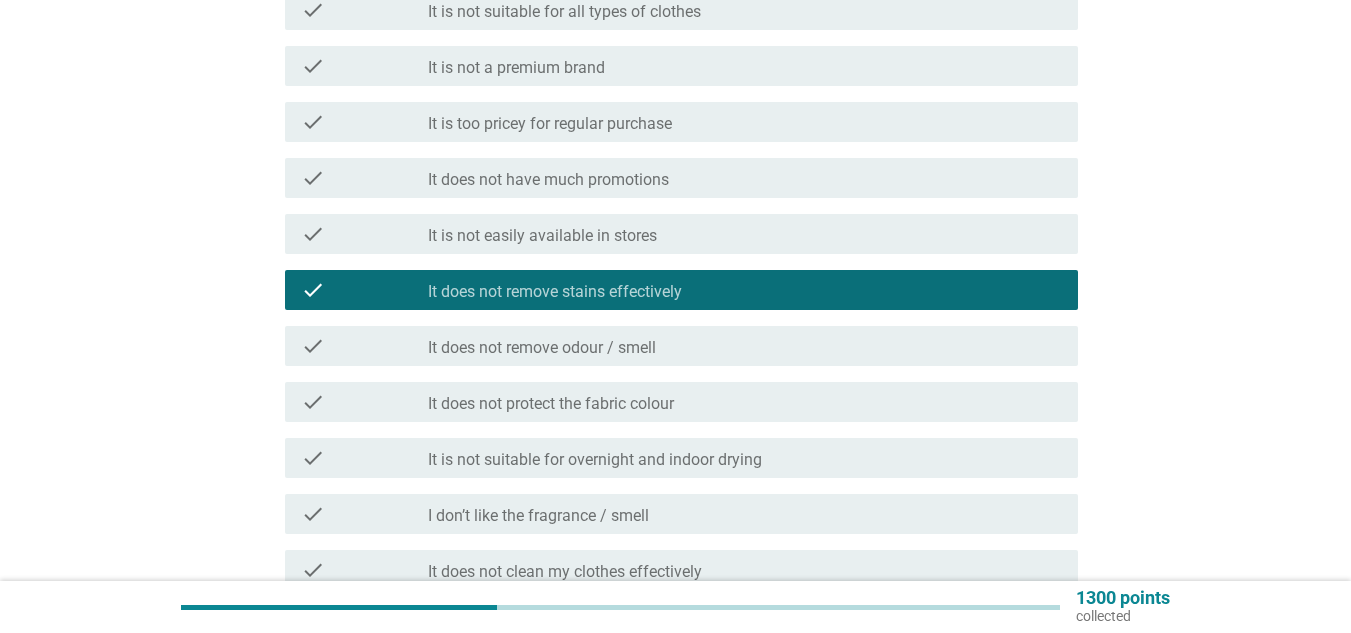 scroll, scrollTop: 696, scrollLeft: 0, axis: vertical 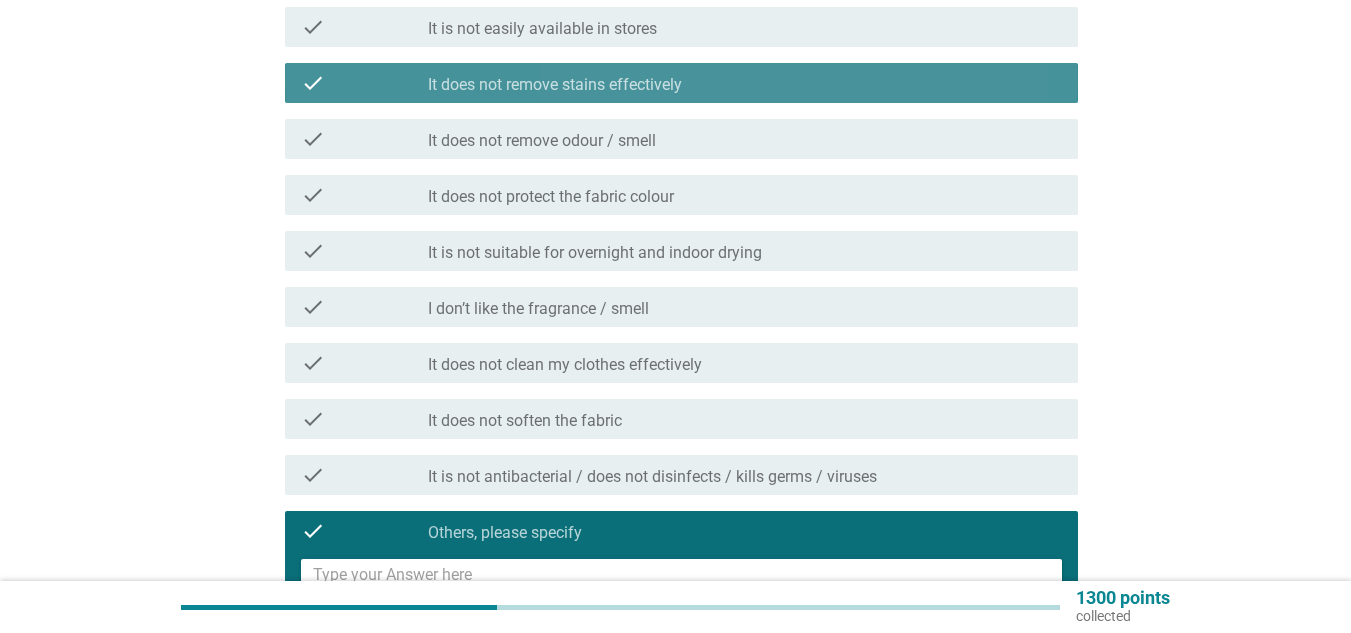 click on "check_box_outline_blank It does not remove stains effectively" at bounding box center [745, 83] 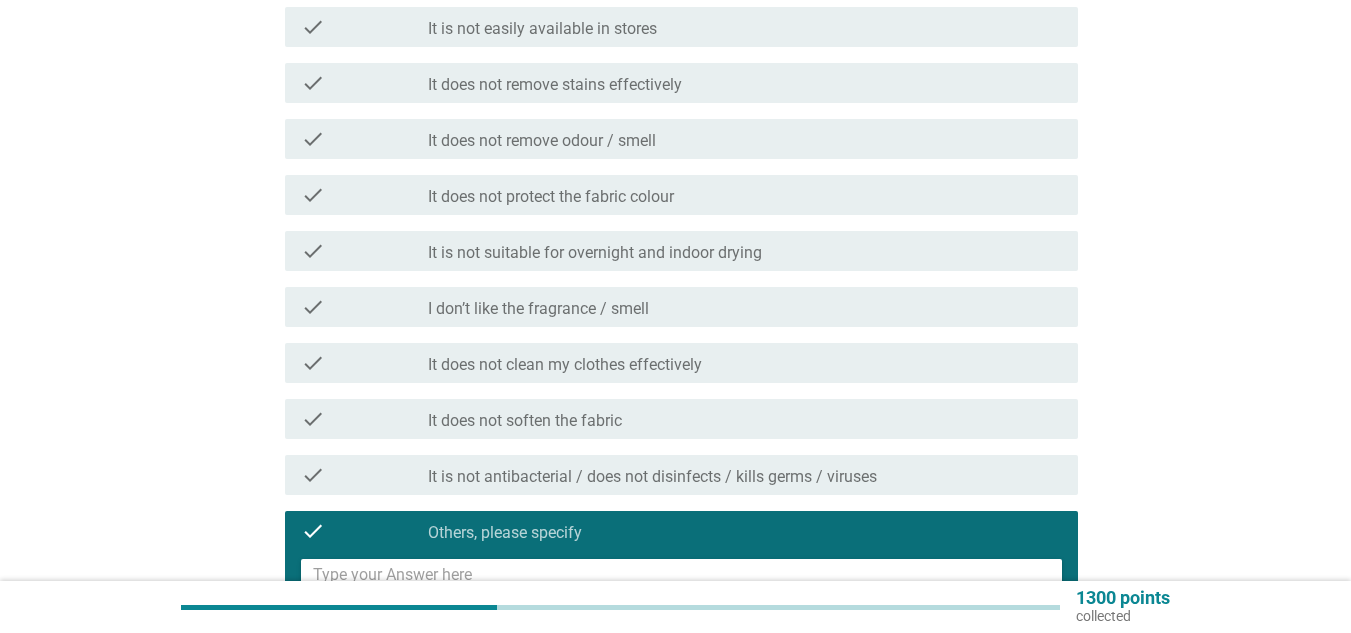click at bounding box center (687, 584) 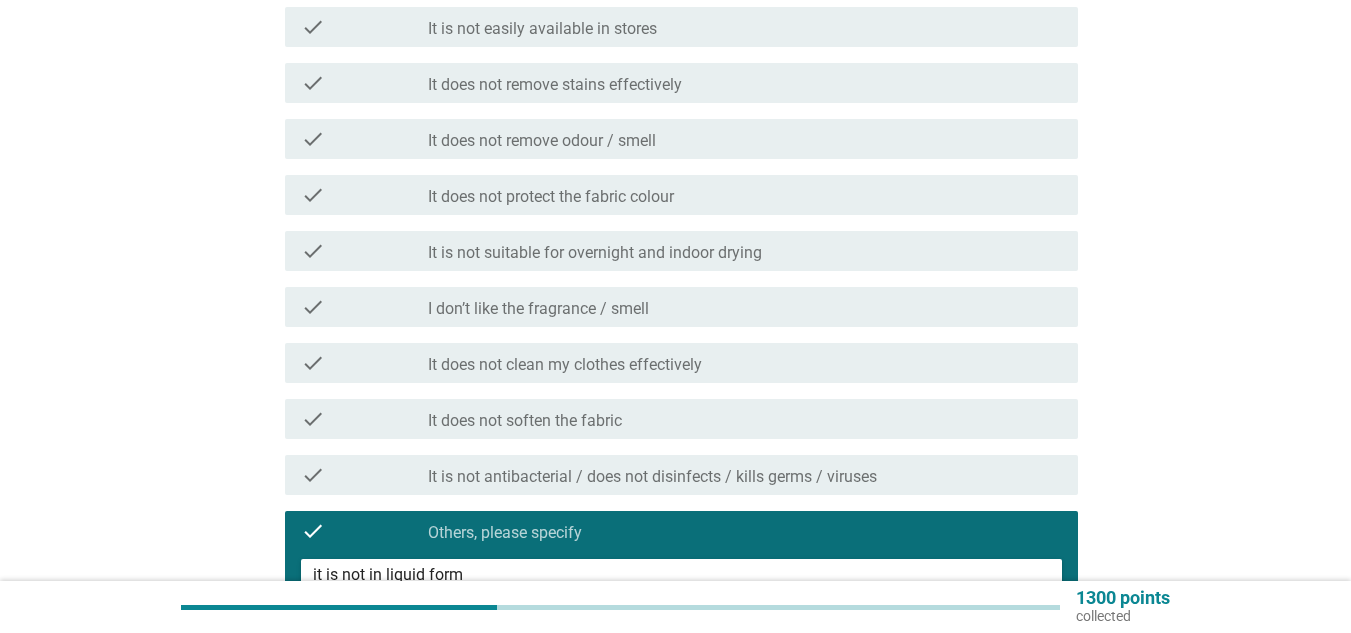 scroll, scrollTop: 919, scrollLeft: 0, axis: vertical 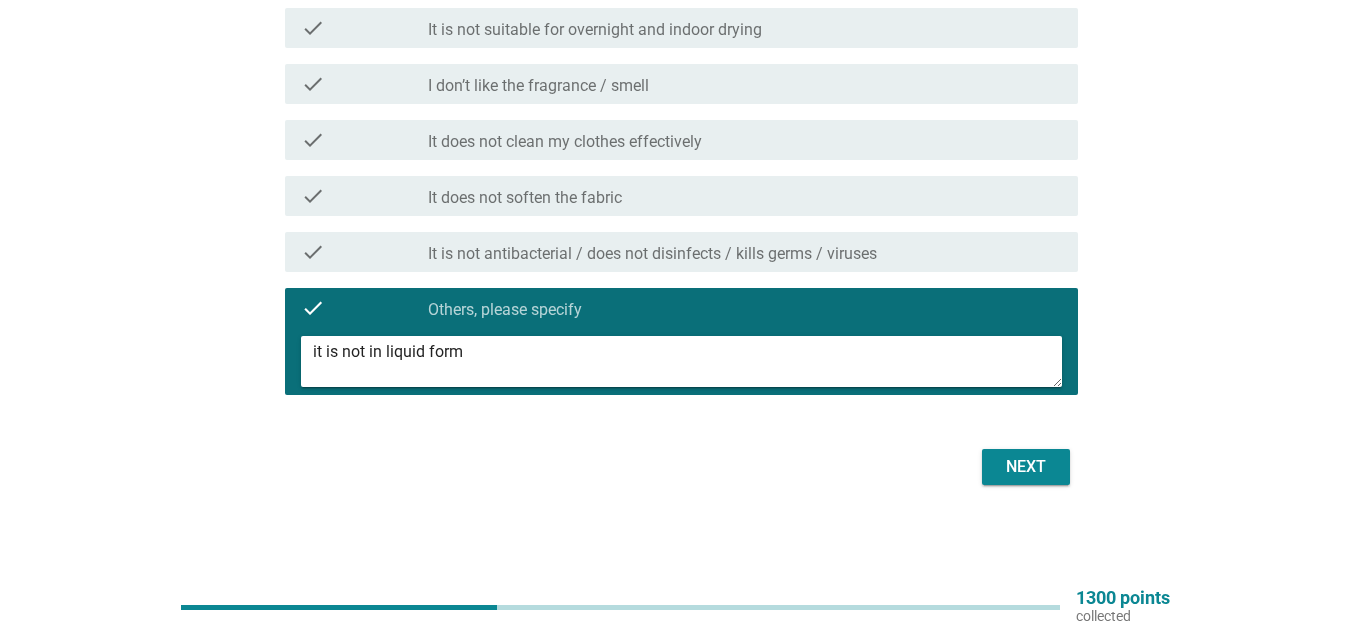 type on "it is not in liquid form" 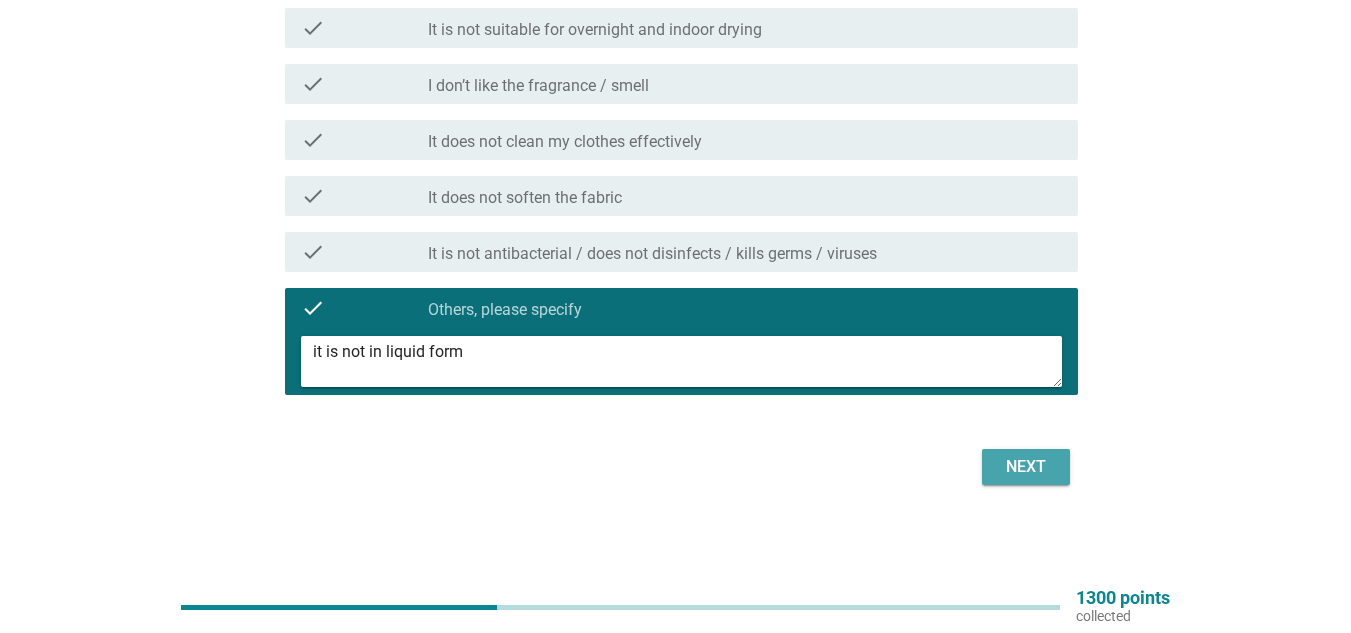 click on "Next" at bounding box center [1026, 467] 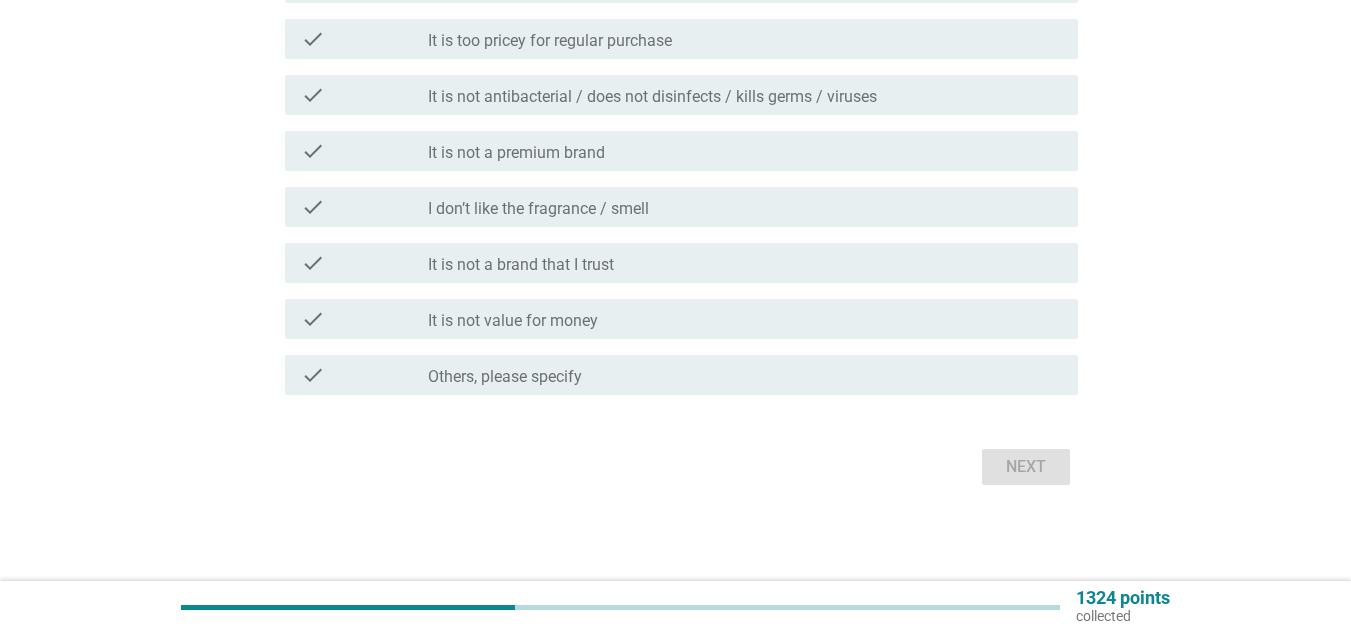 scroll, scrollTop: 0, scrollLeft: 0, axis: both 